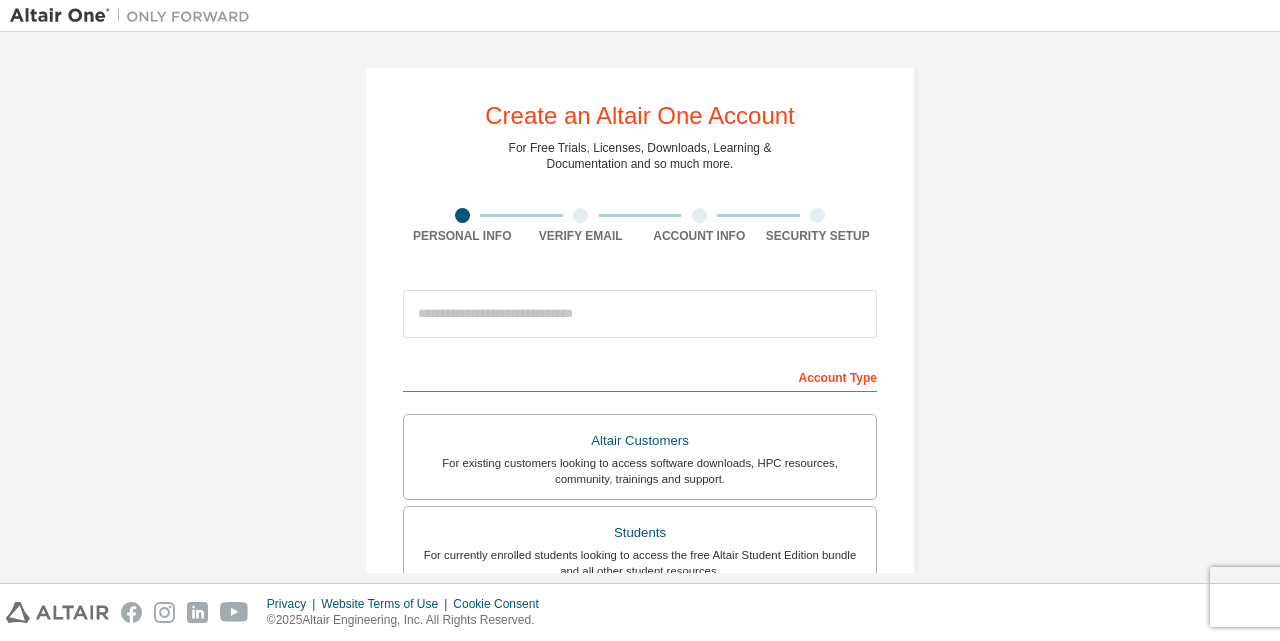 scroll, scrollTop: 0, scrollLeft: 0, axis: both 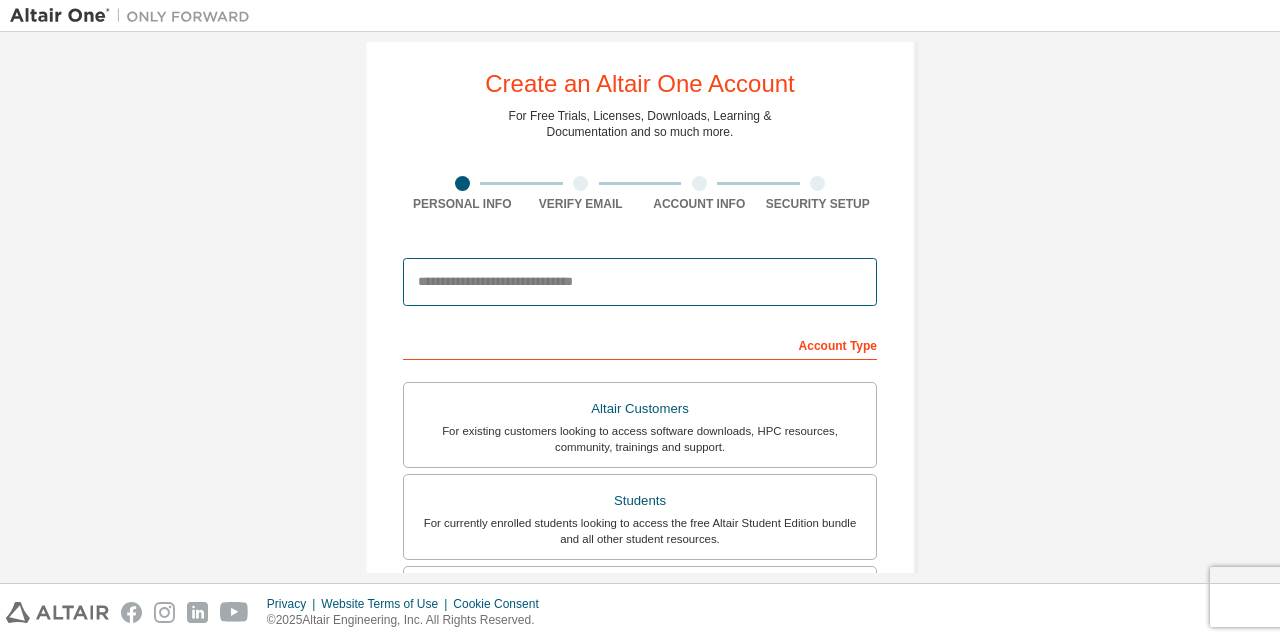 click at bounding box center (640, 282) 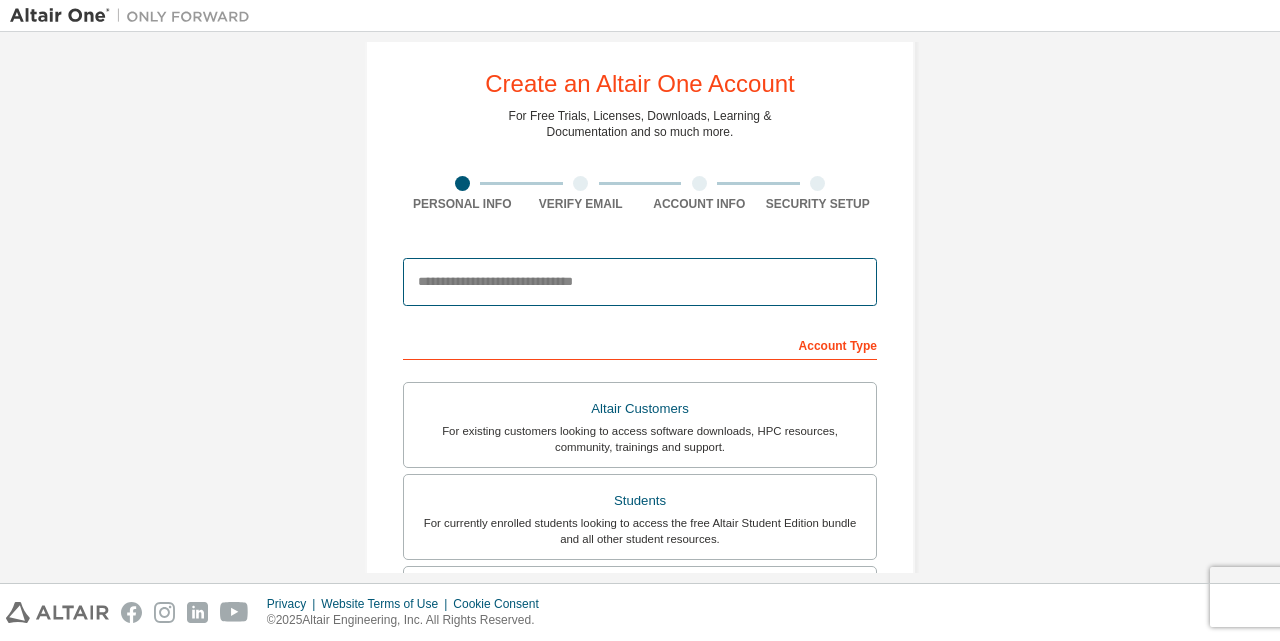 type on "**********" 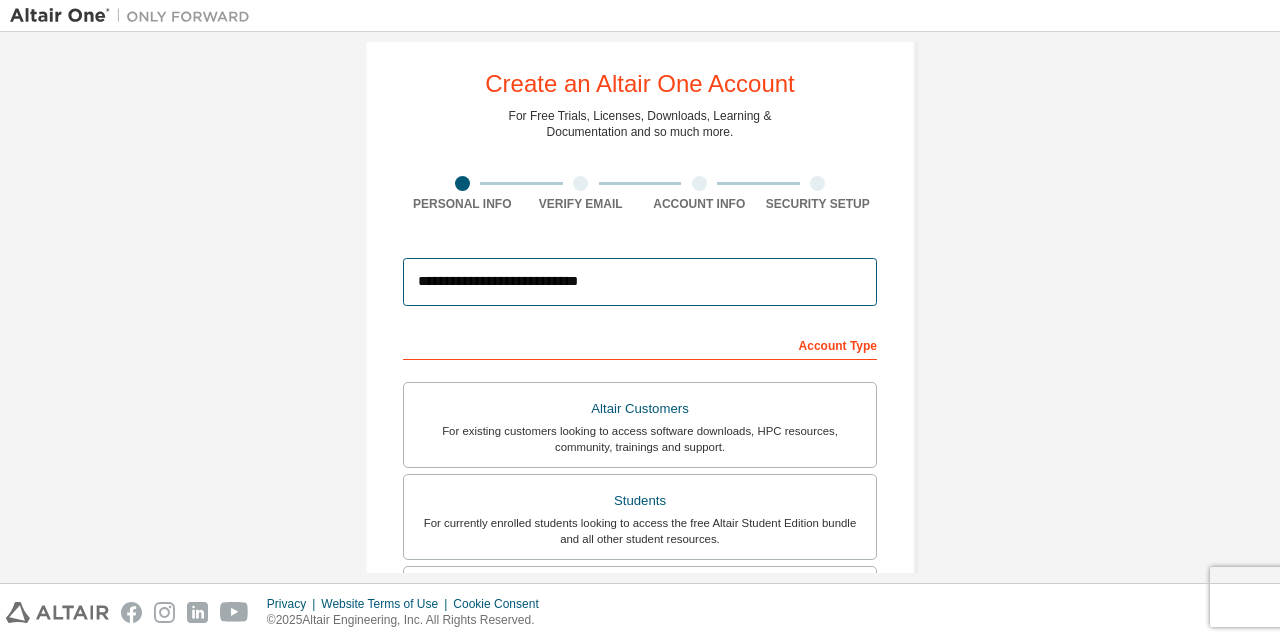 scroll, scrollTop: 135, scrollLeft: 0, axis: vertical 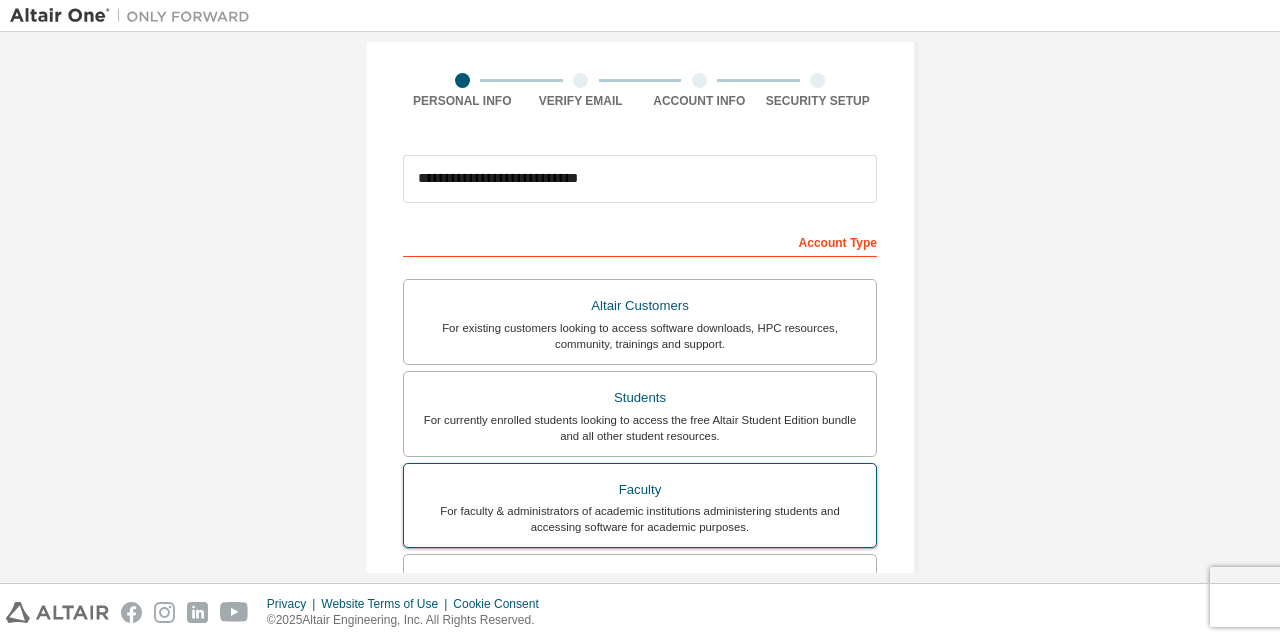 click on "Faculty" at bounding box center (640, 490) 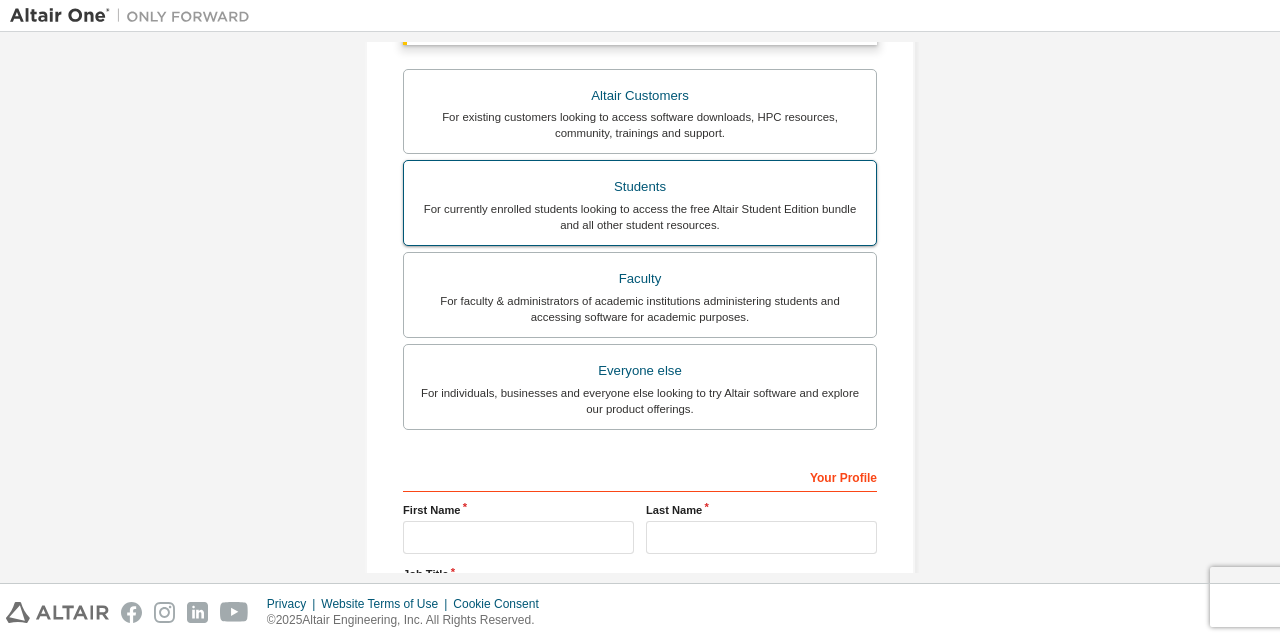 scroll, scrollTop: 396, scrollLeft: 0, axis: vertical 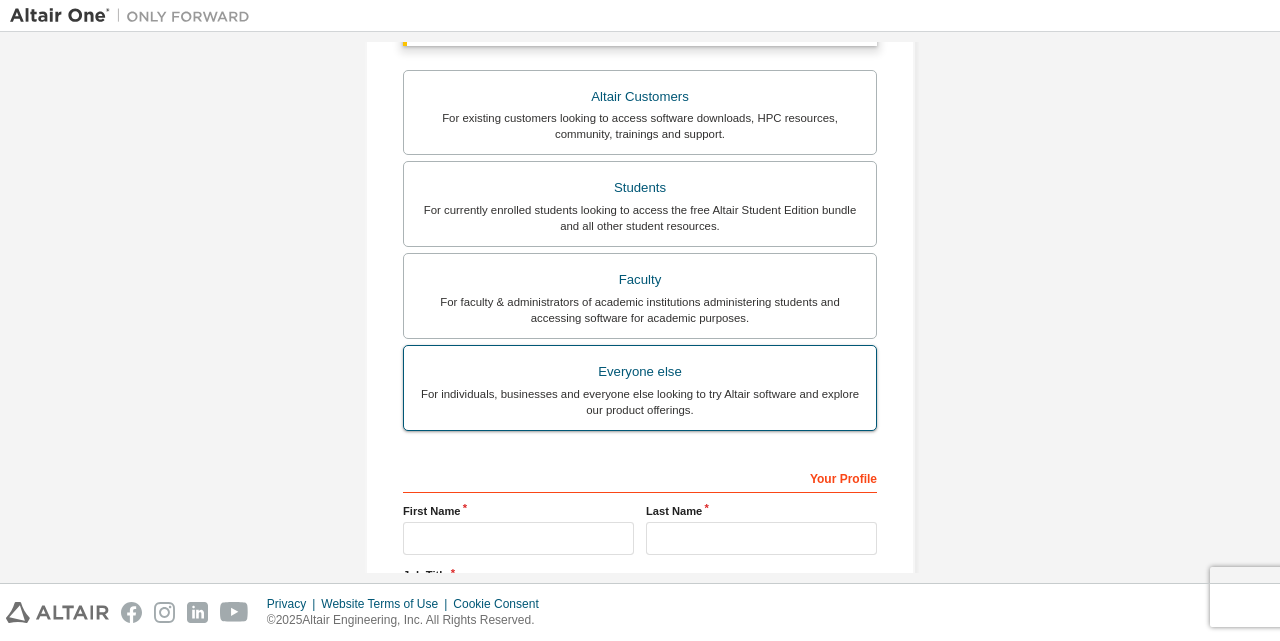 click on "For individuals, businesses and everyone else looking to try Altair software and explore our product offerings." at bounding box center [640, 402] 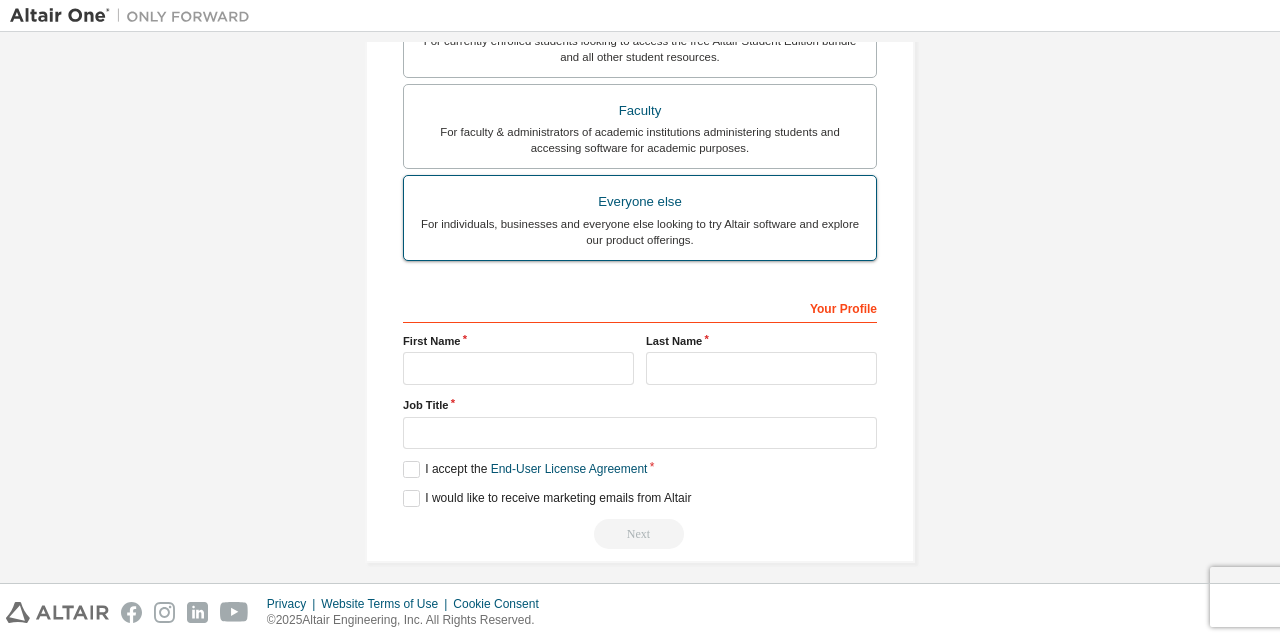 scroll, scrollTop: 524, scrollLeft: 0, axis: vertical 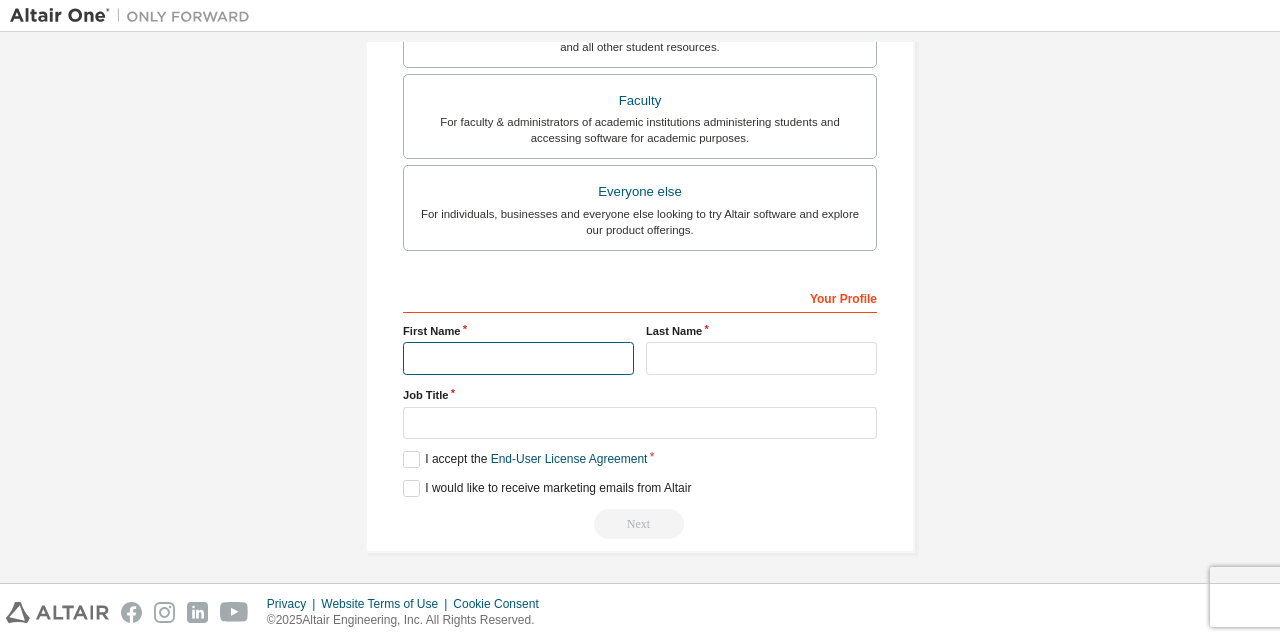 click at bounding box center (518, 358) 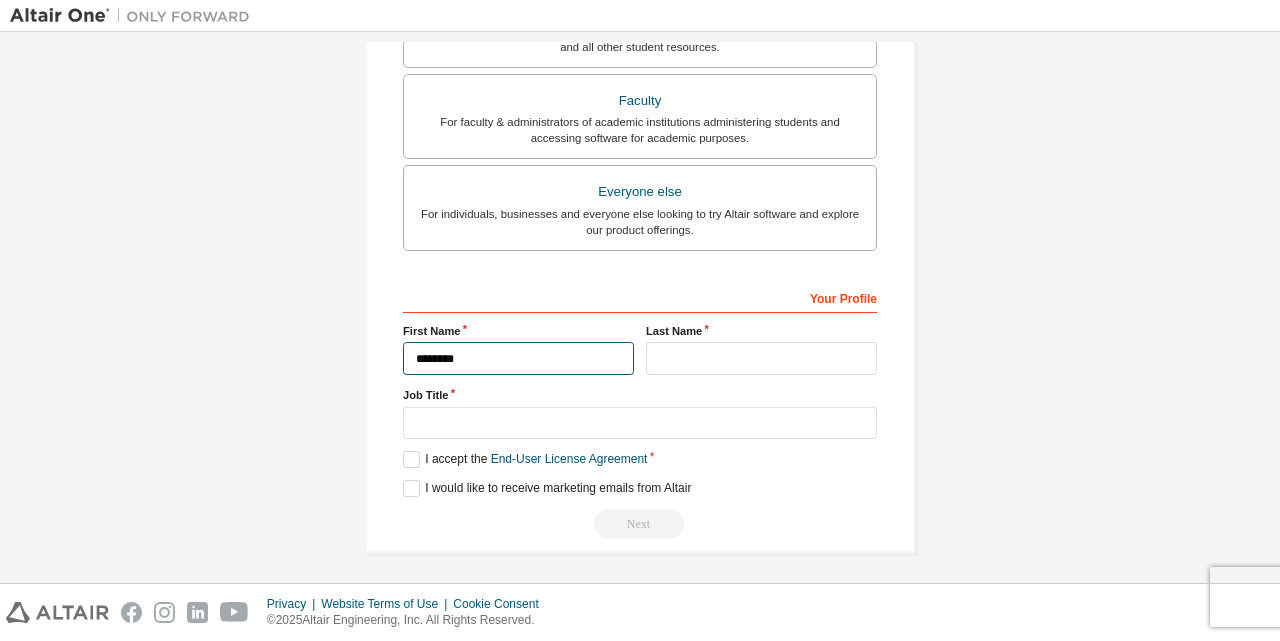 type on "********" 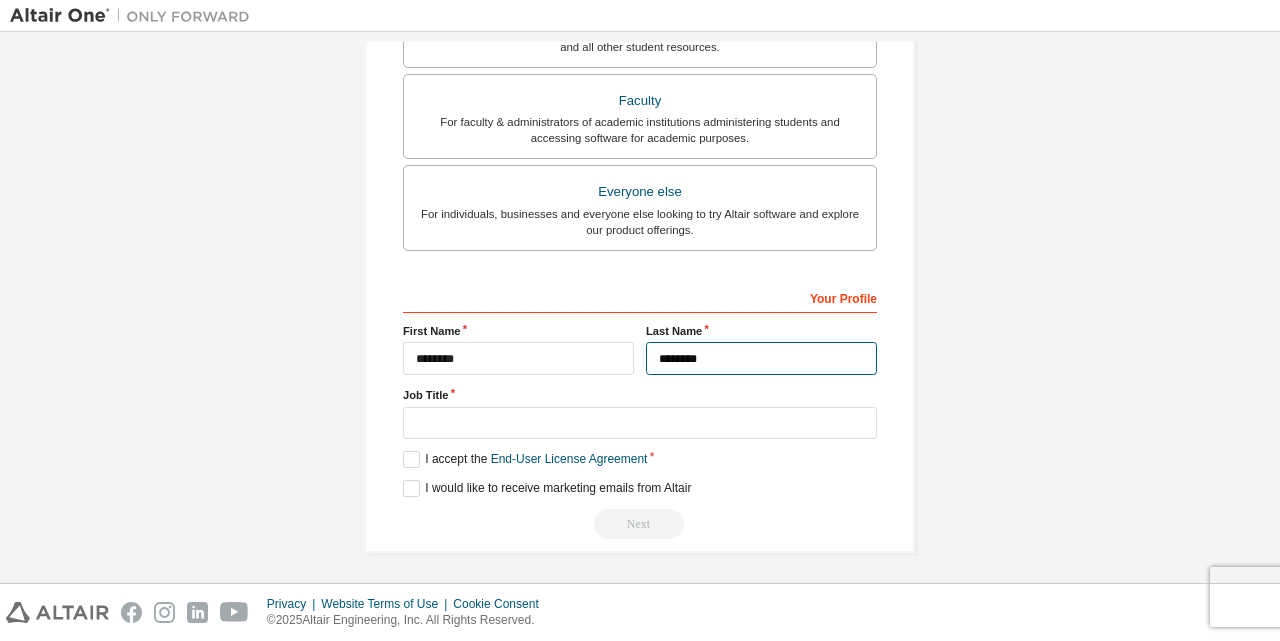 type on "********" 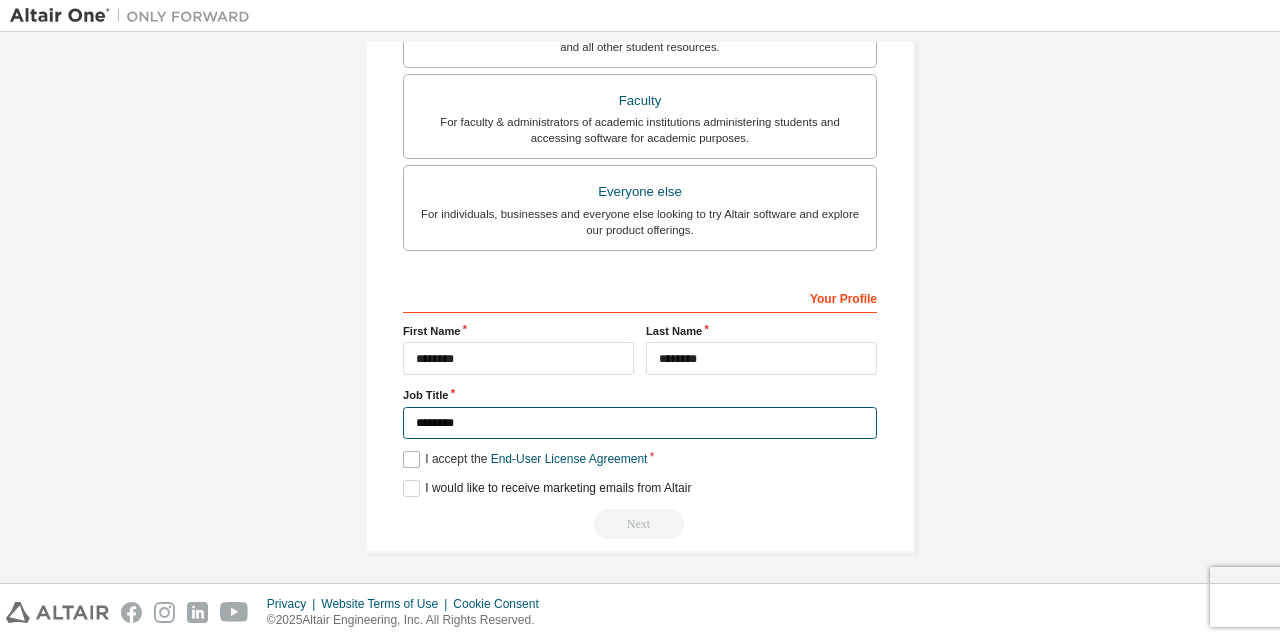 type on "********" 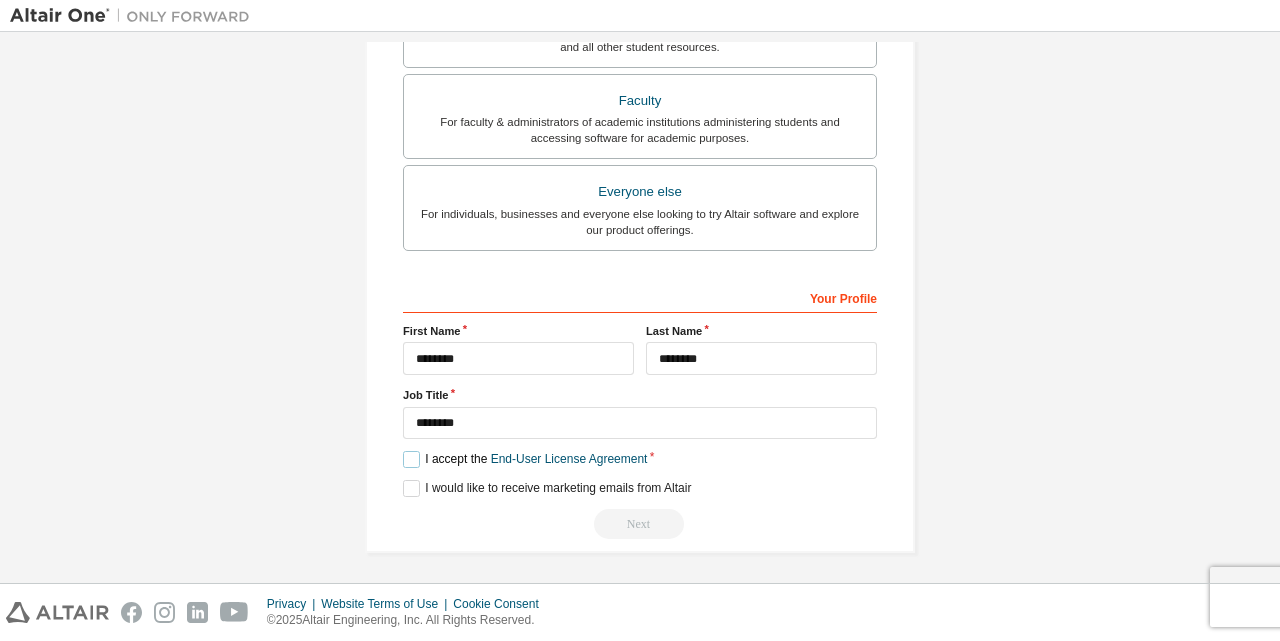click on "I accept the    End-User License Agreement" at bounding box center (525, 459) 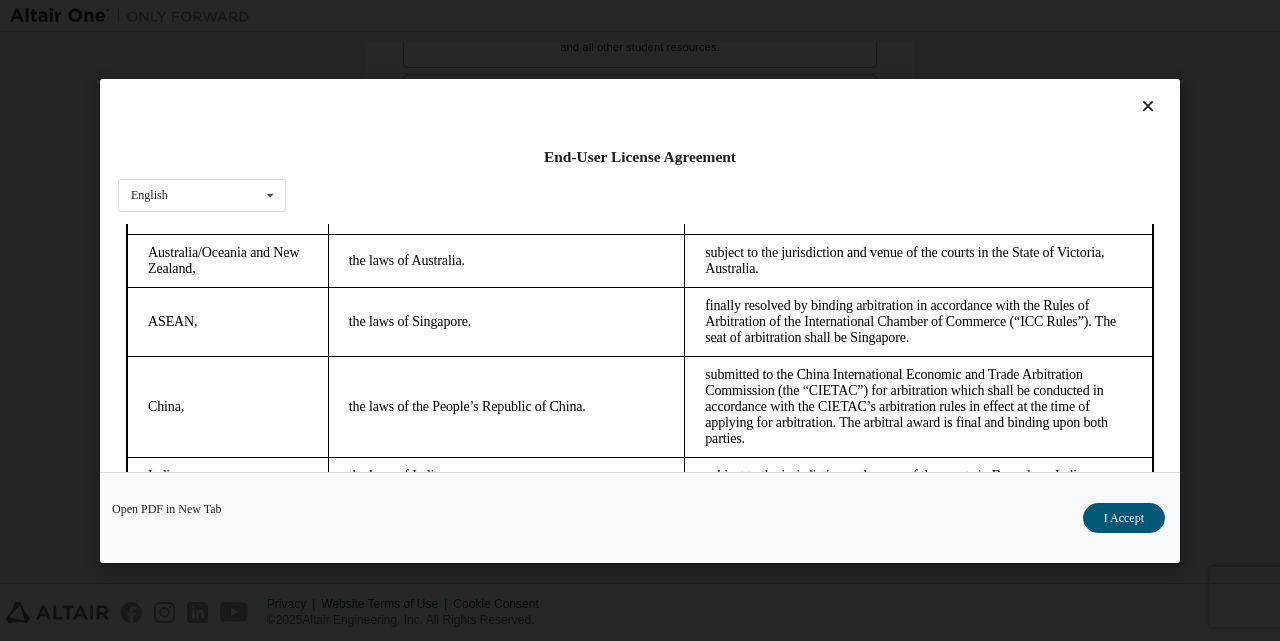 scroll, scrollTop: 5432, scrollLeft: 0, axis: vertical 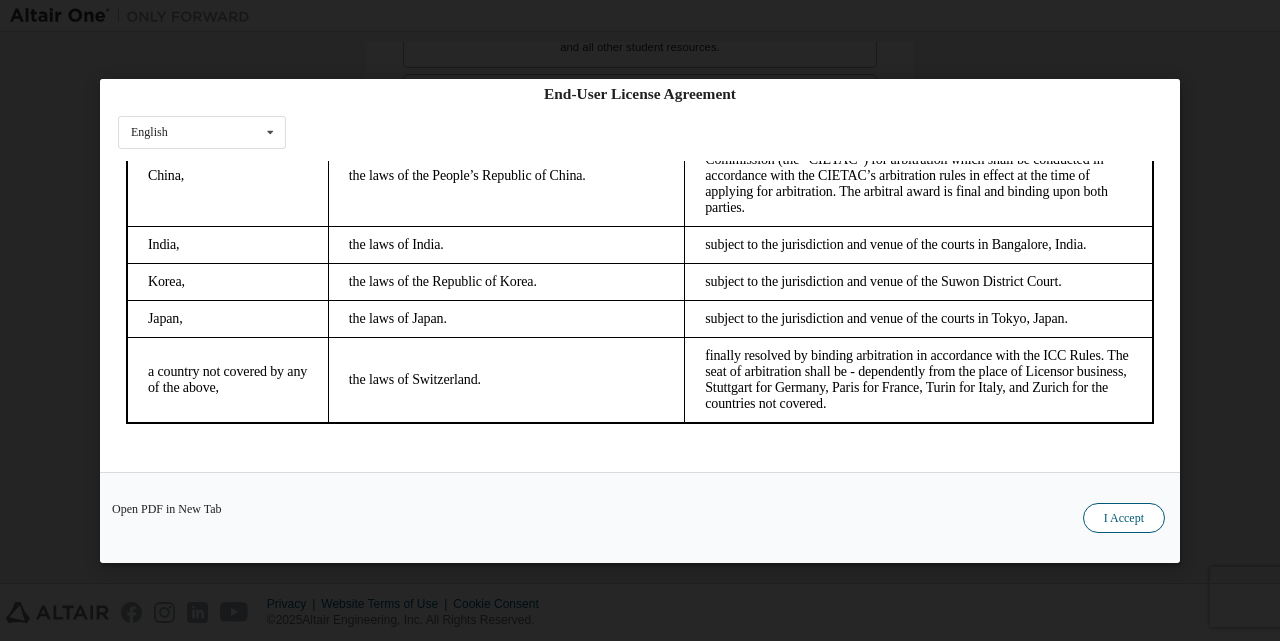 click on "I Accept" at bounding box center (1124, 517) 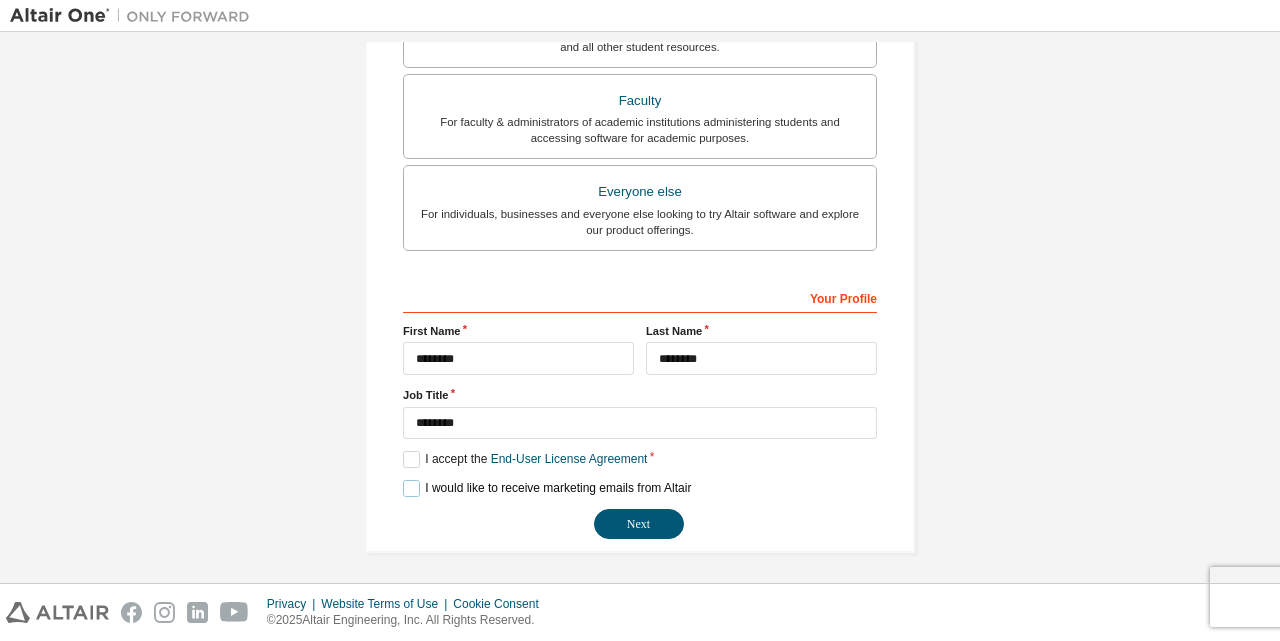 click on "I would like to receive marketing emails from Altair" at bounding box center (547, 488) 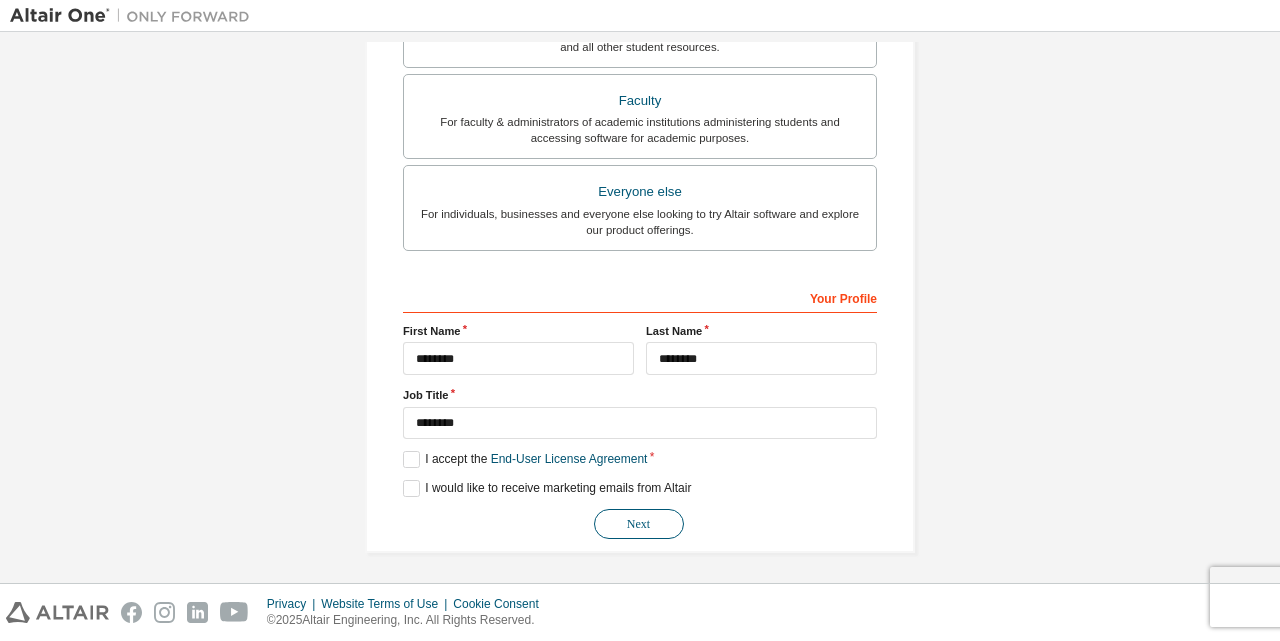 click on "Next" at bounding box center [639, 524] 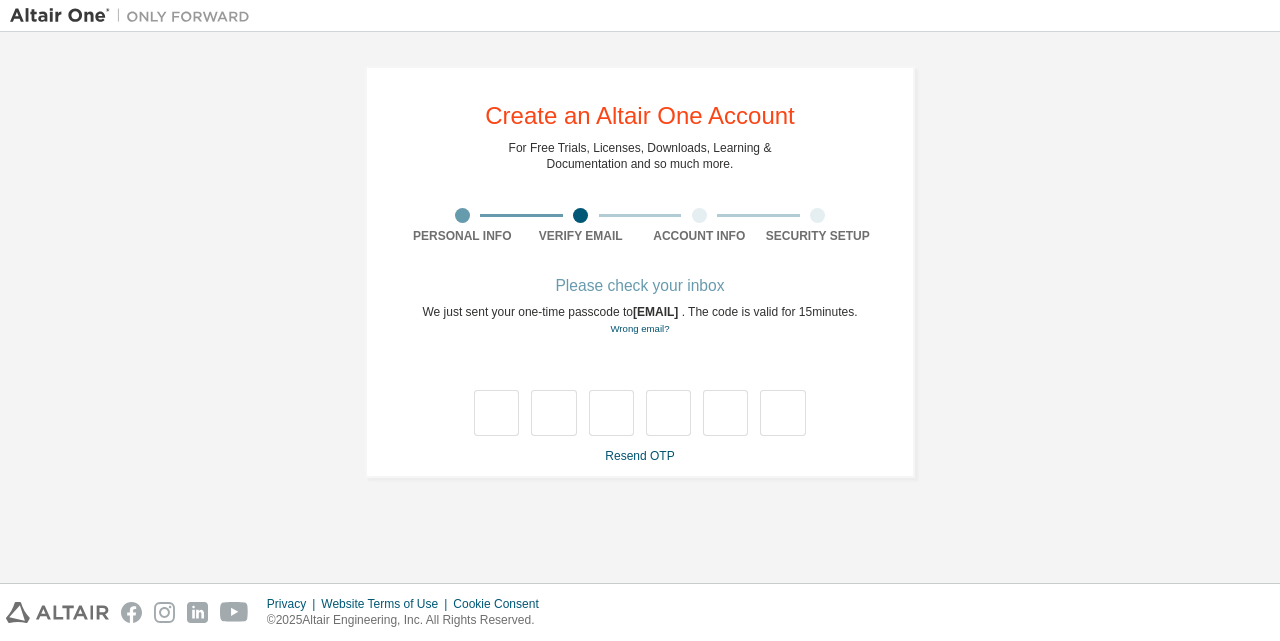 scroll, scrollTop: 0, scrollLeft: 0, axis: both 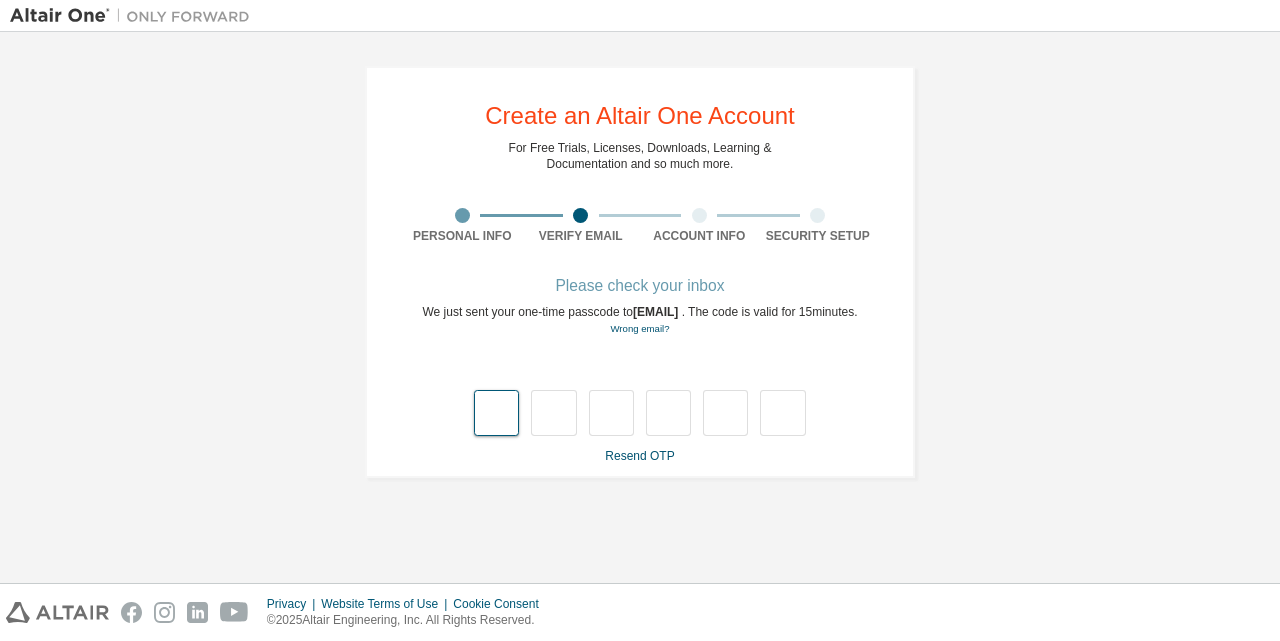 type on "*" 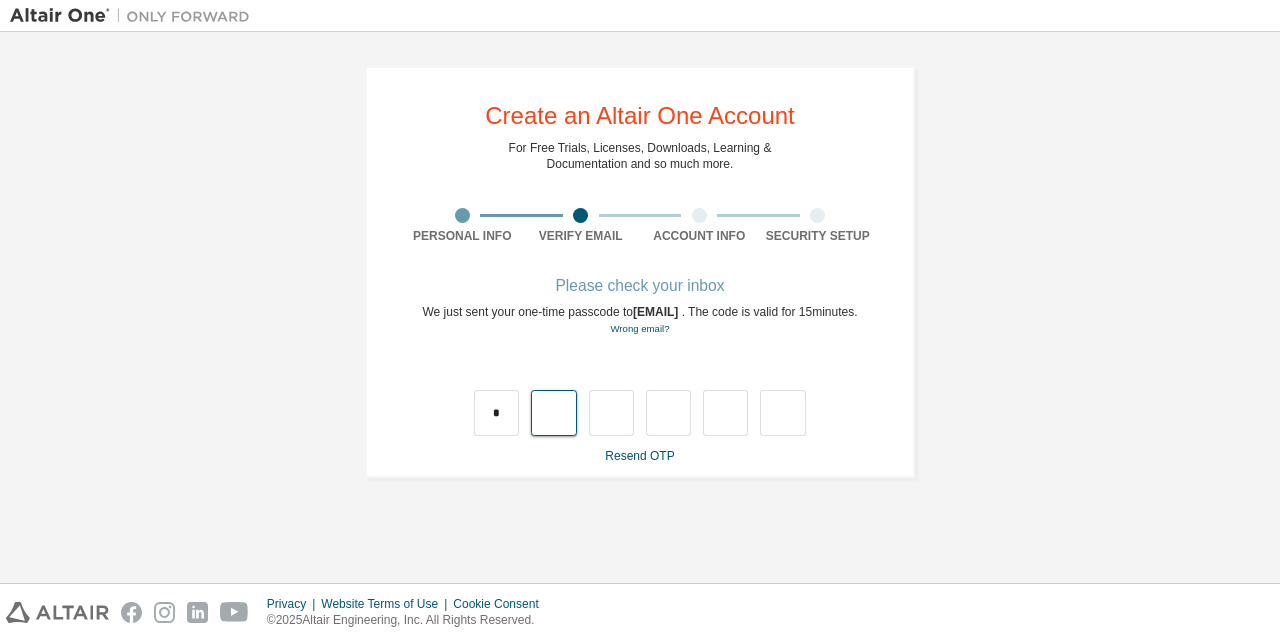 type on "*" 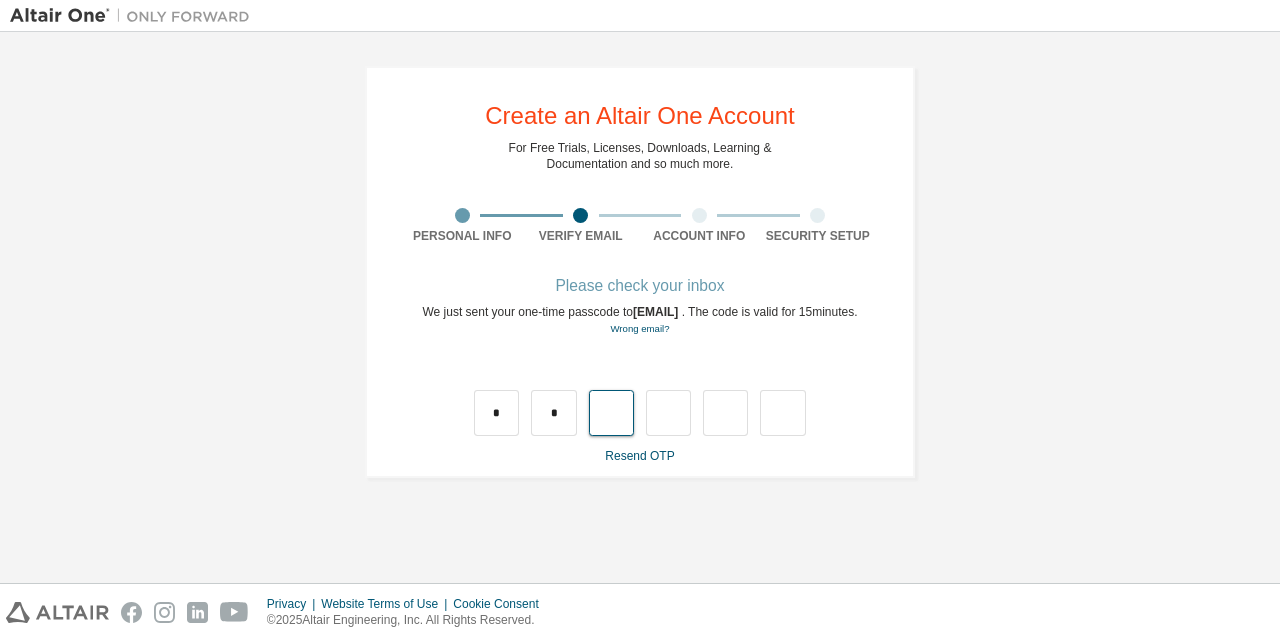 type on "*" 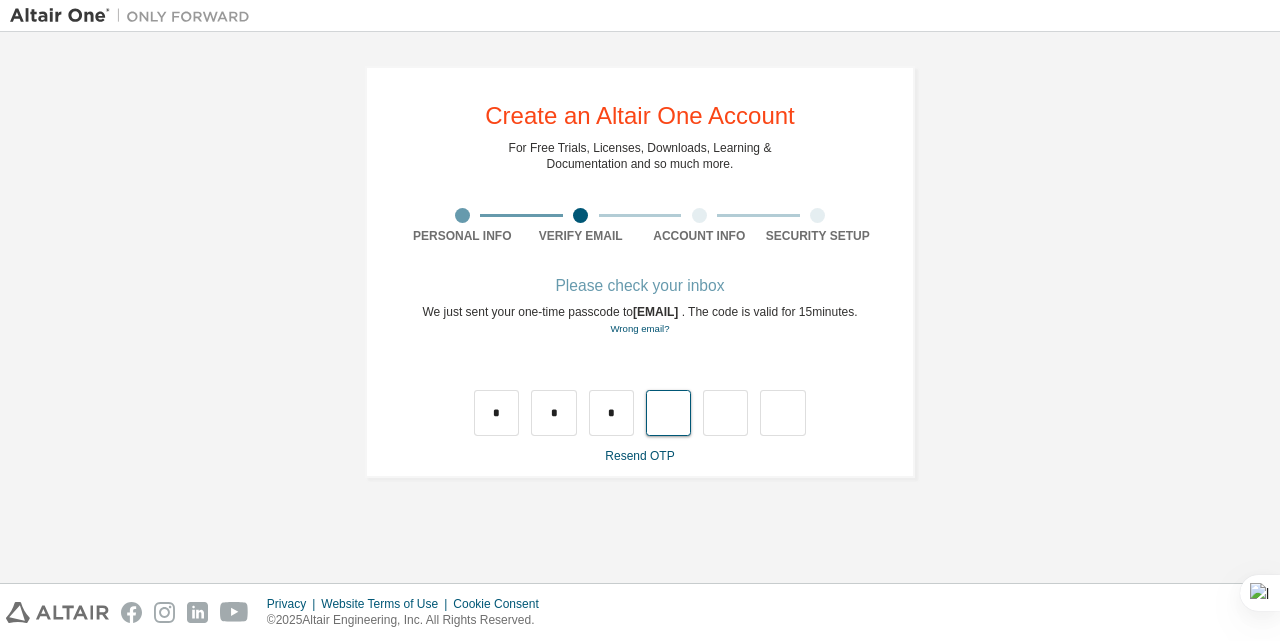 type on "*" 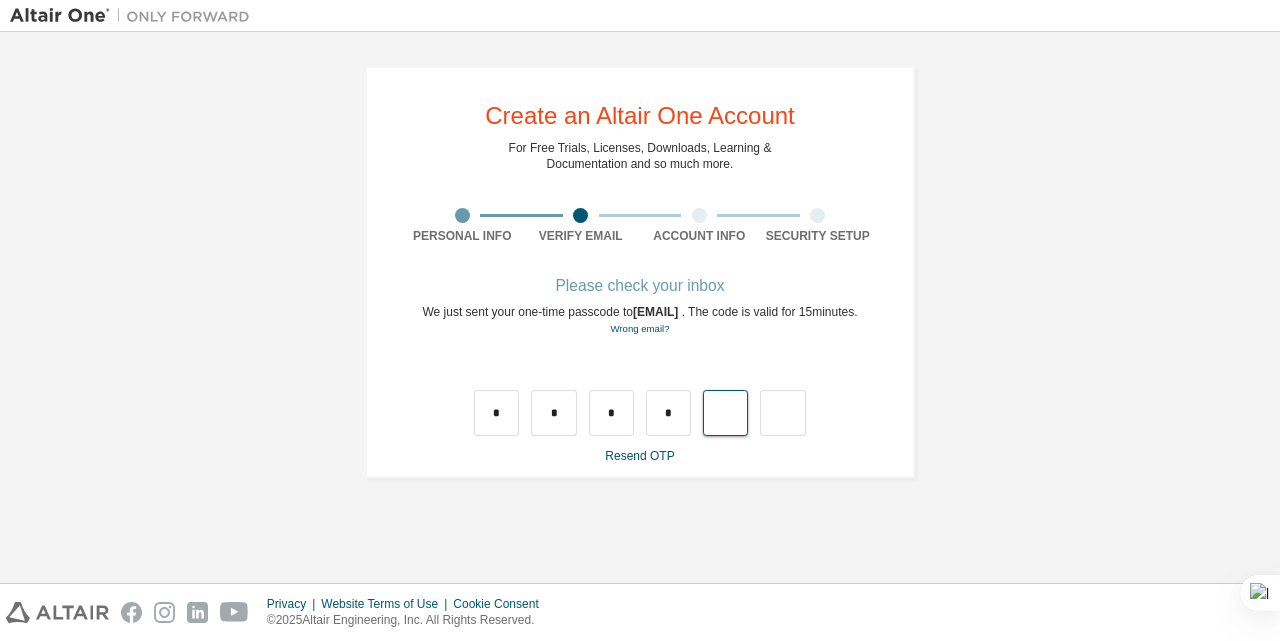 type on "*" 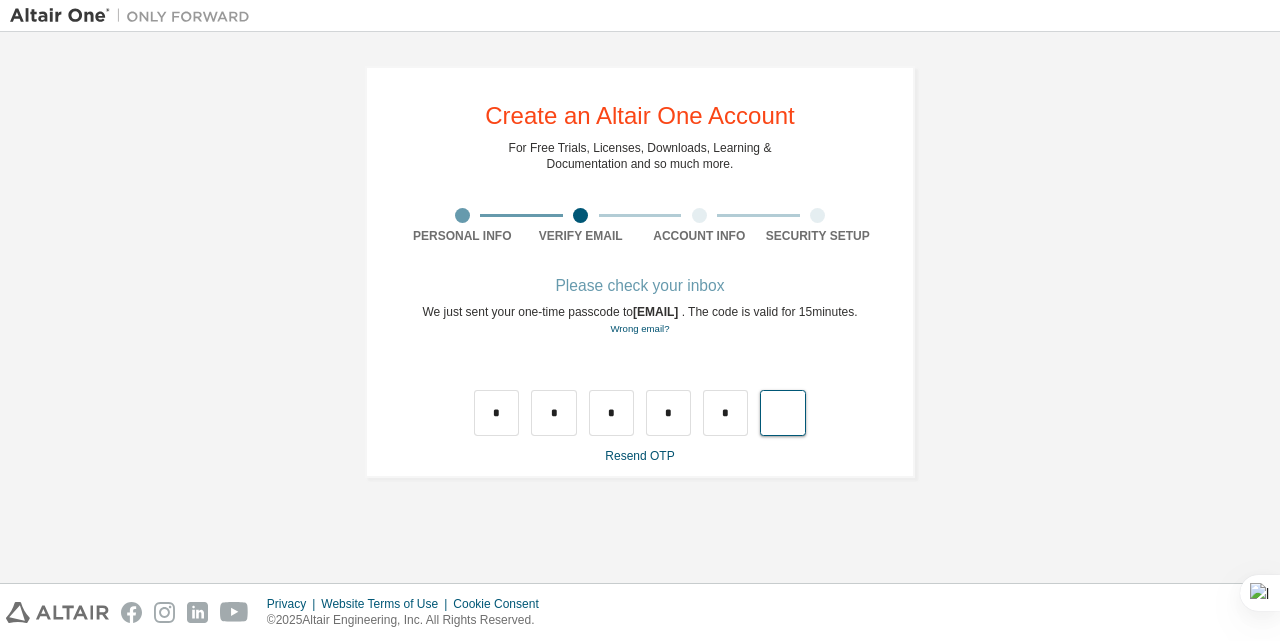 type on "*" 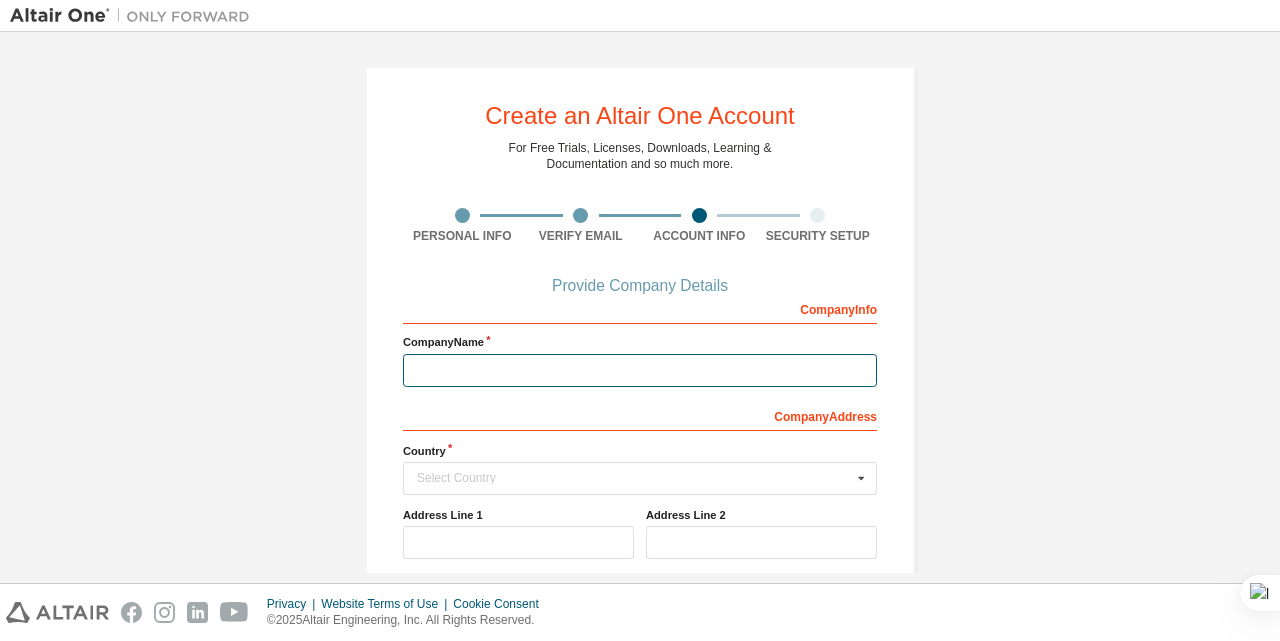 click at bounding box center (640, 370) 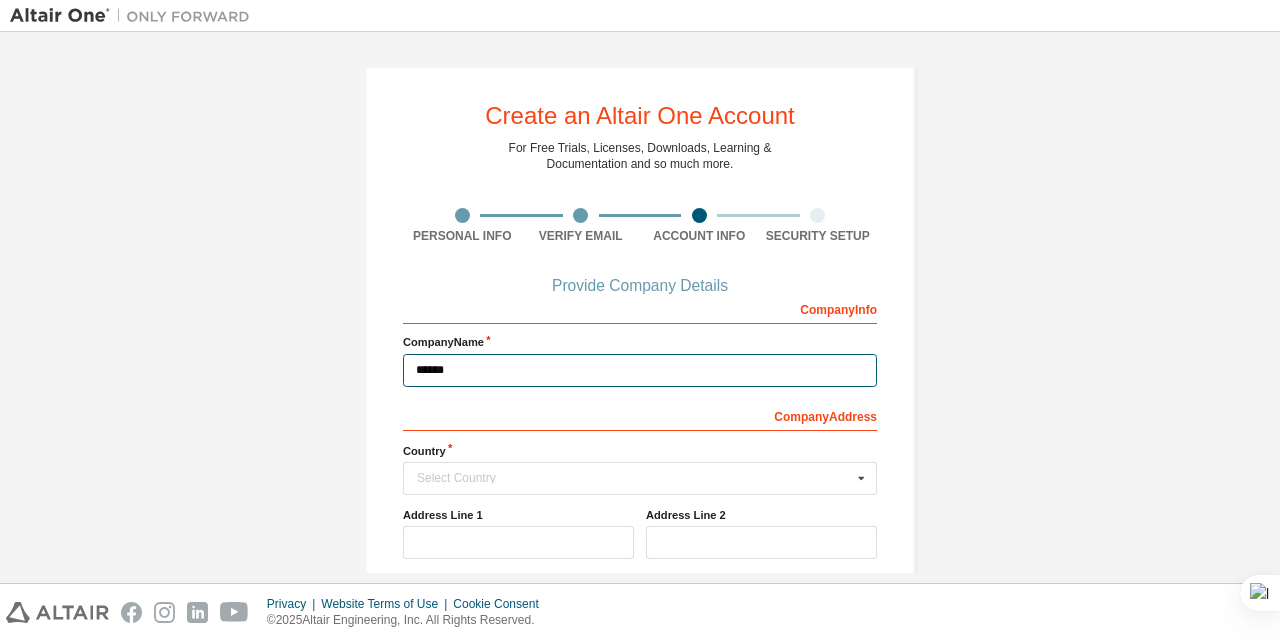 type on "**********" 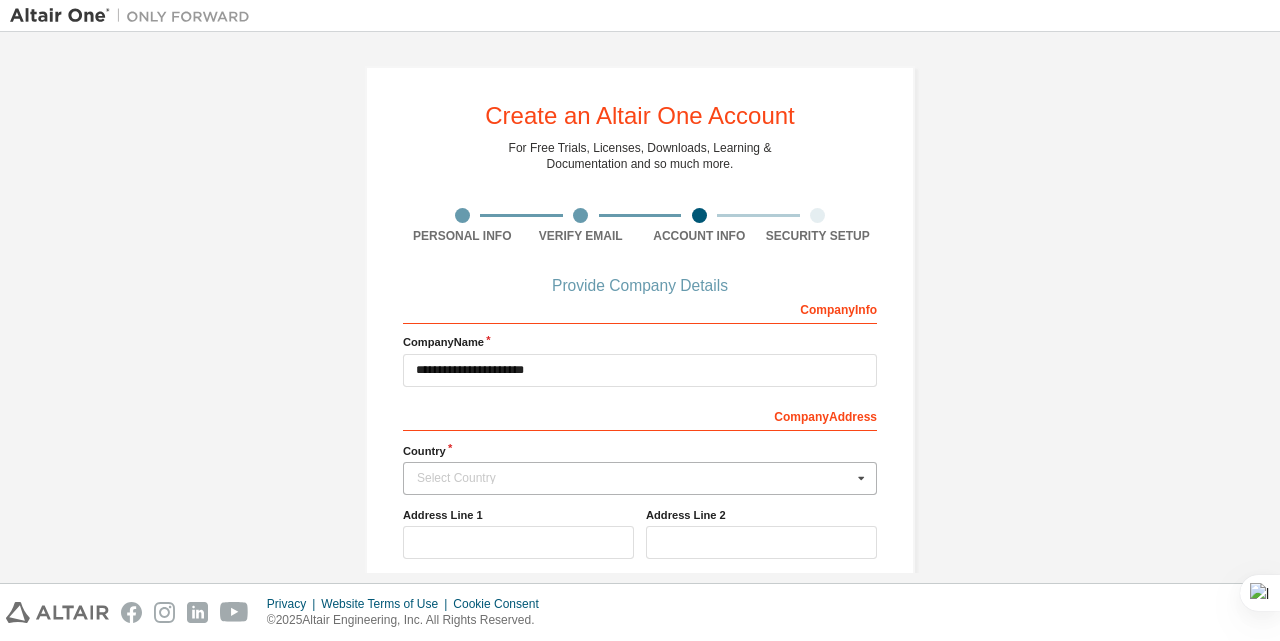 click on "Select Country" at bounding box center [634, 478] 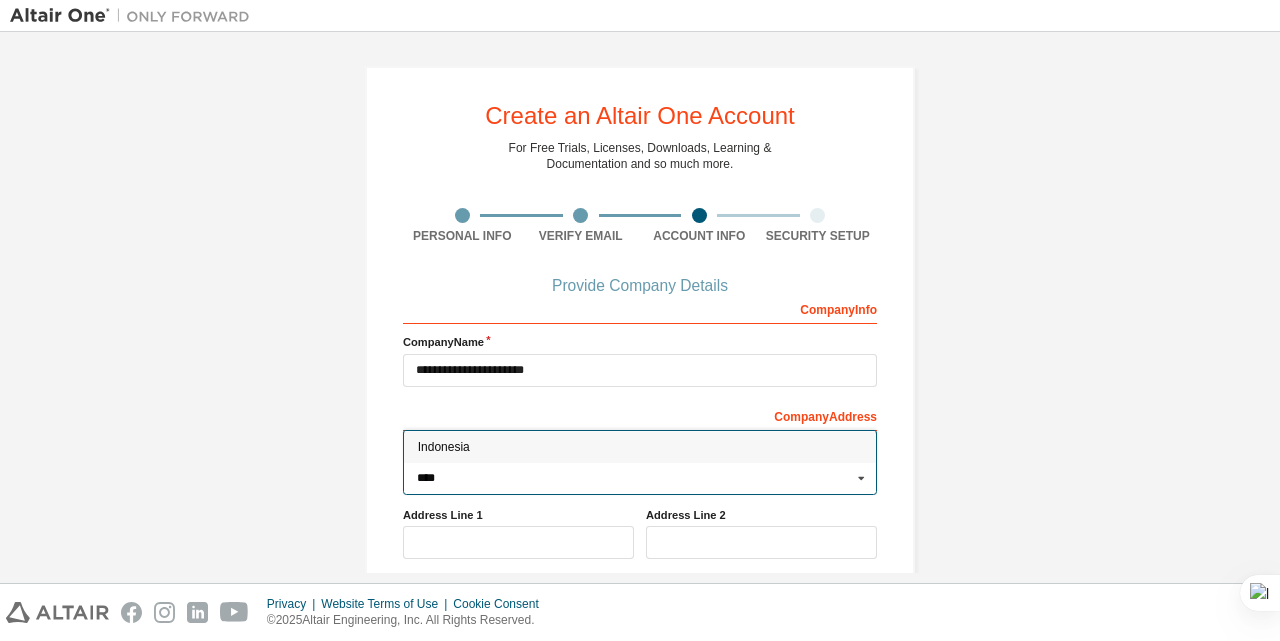 type on "****" 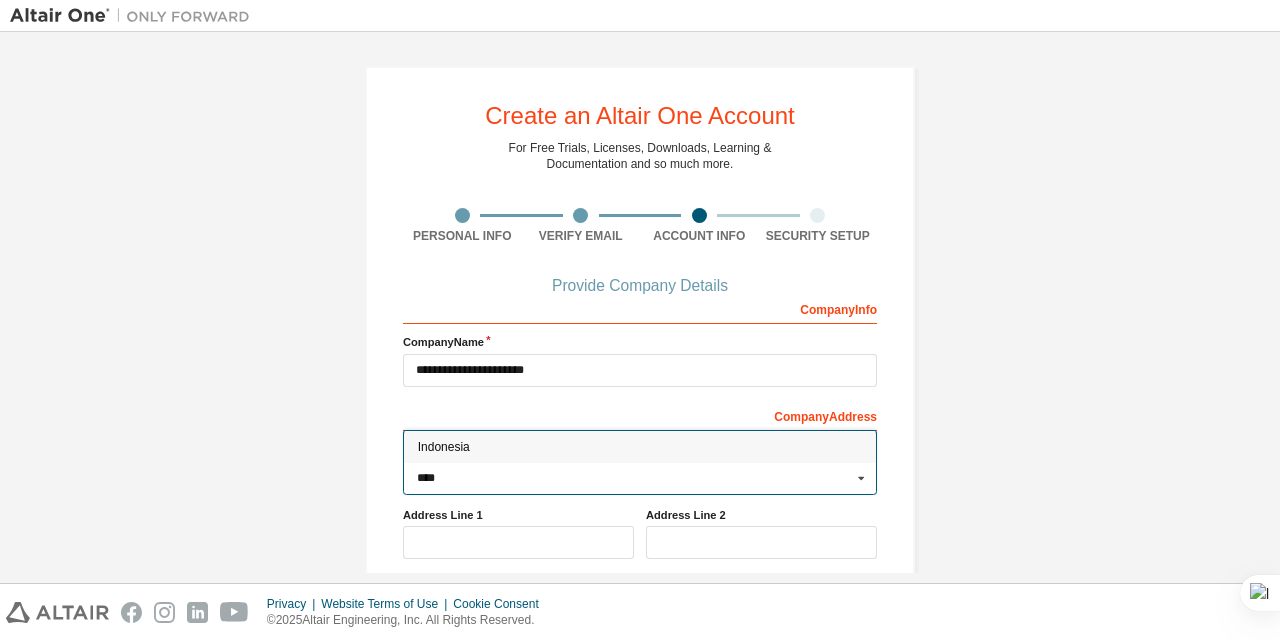 click on "Indonesia" at bounding box center (640, 448) 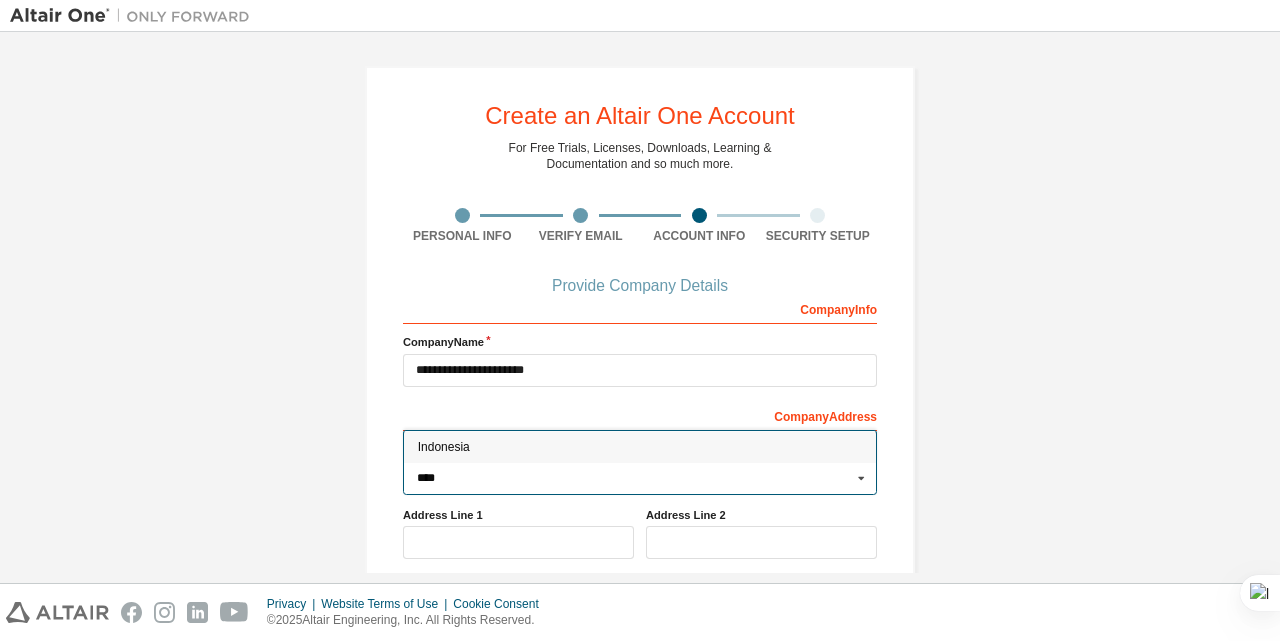 type on "***" 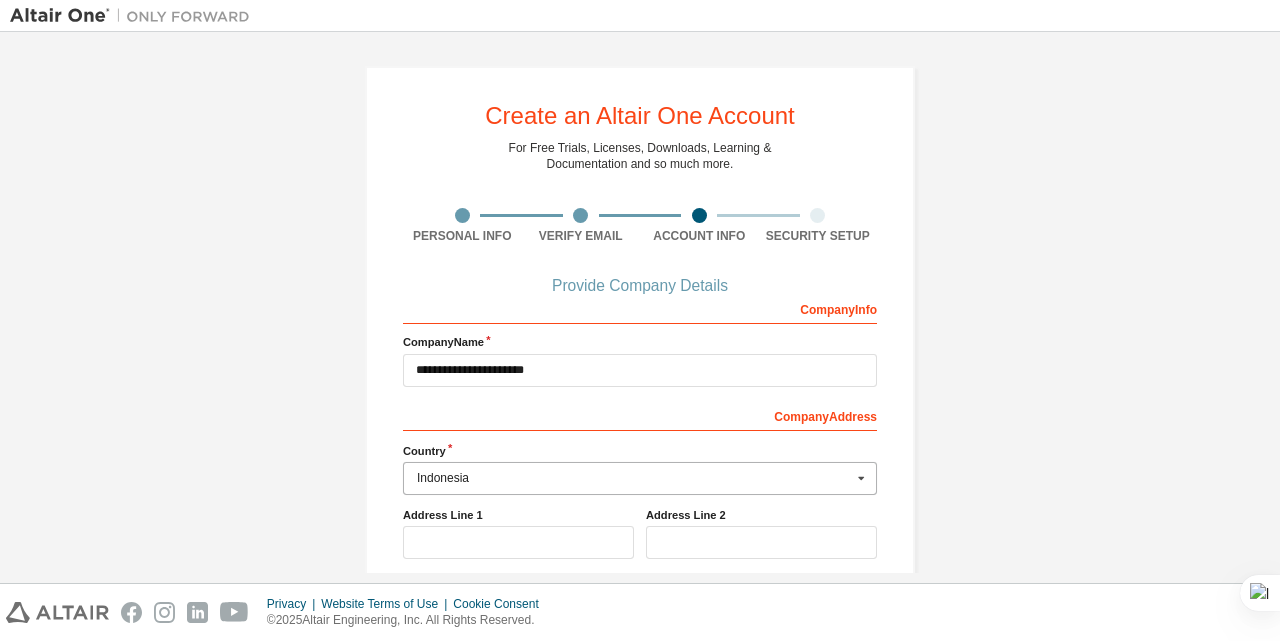 scroll, scrollTop: 150, scrollLeft: 0, axis: vertical 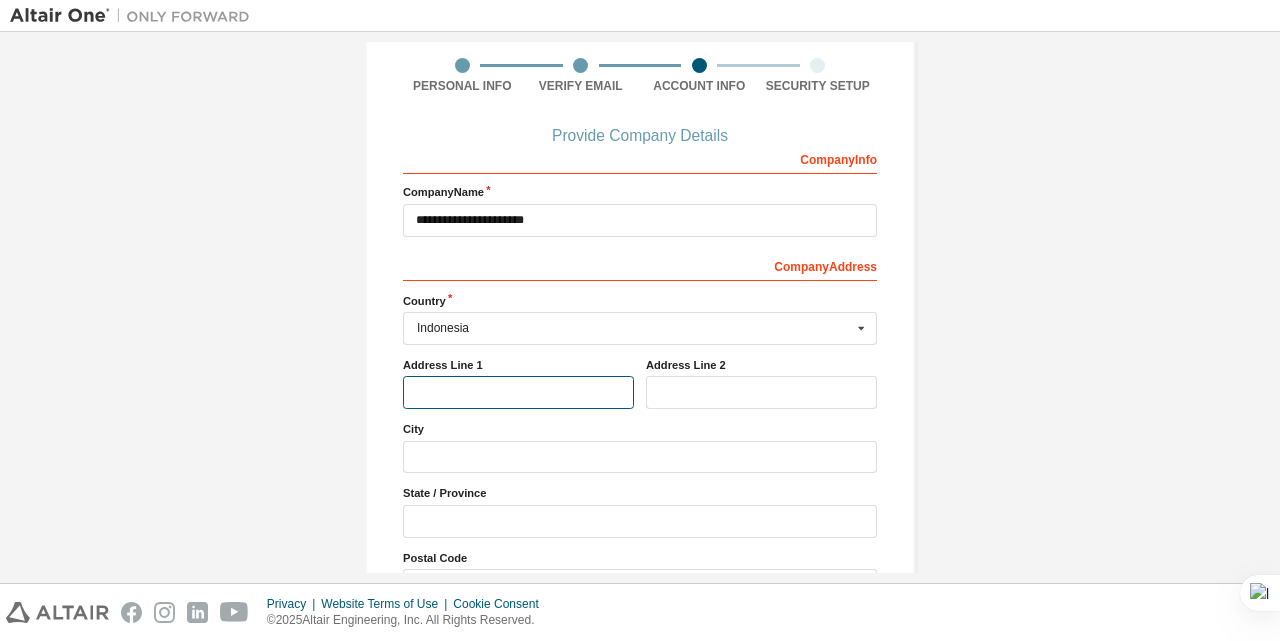 click at bounding box center [518, 392] 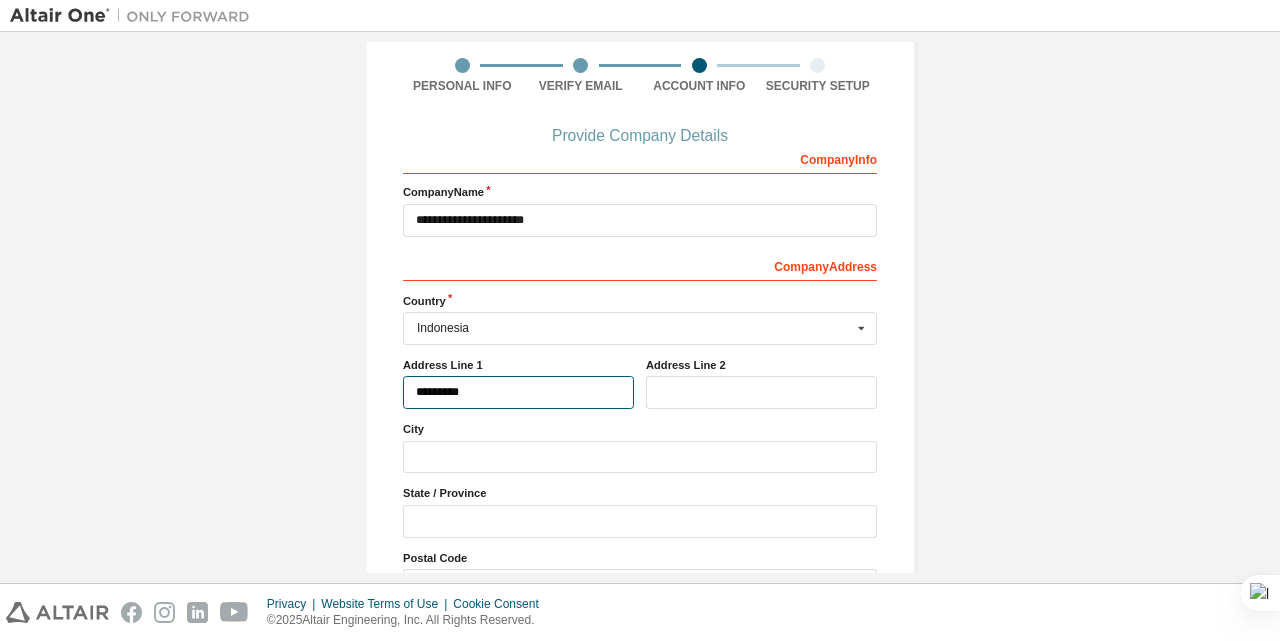 type on "*********" 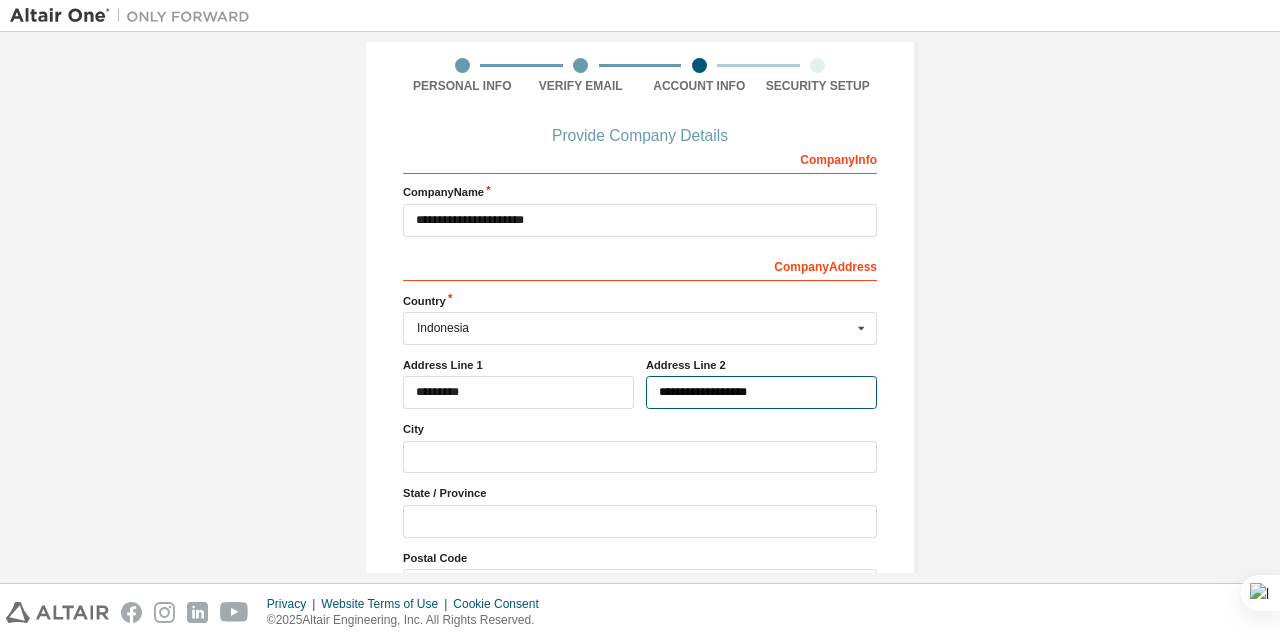 type on "**********" 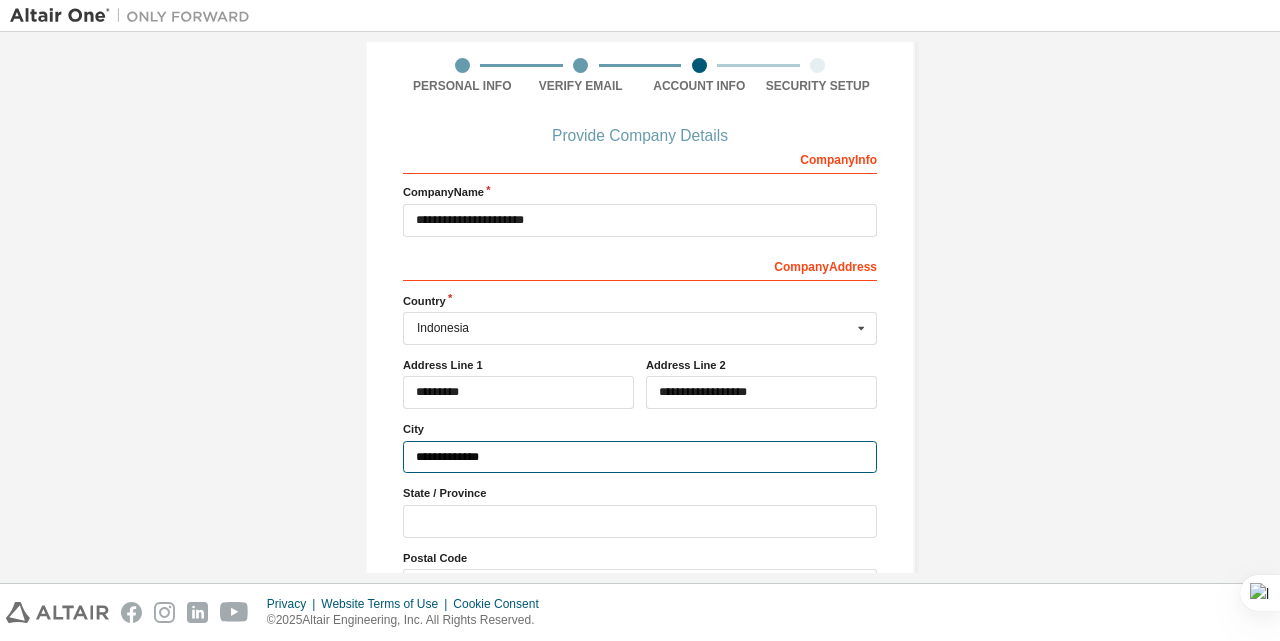type on "**********" 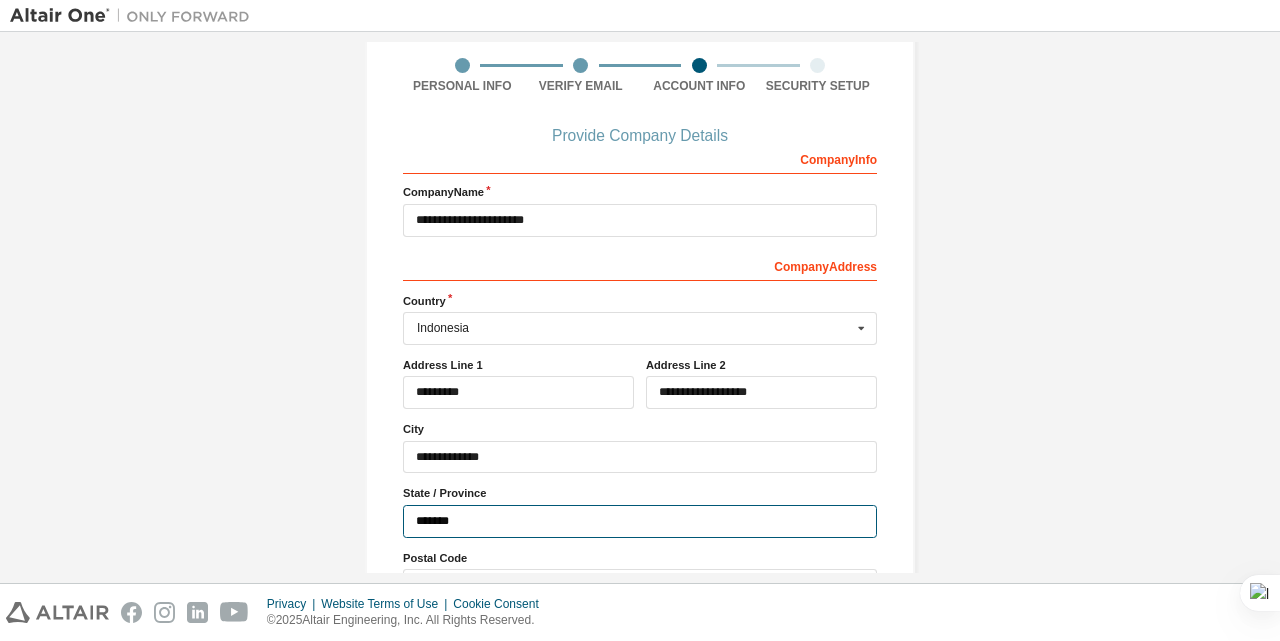 type on "*******" 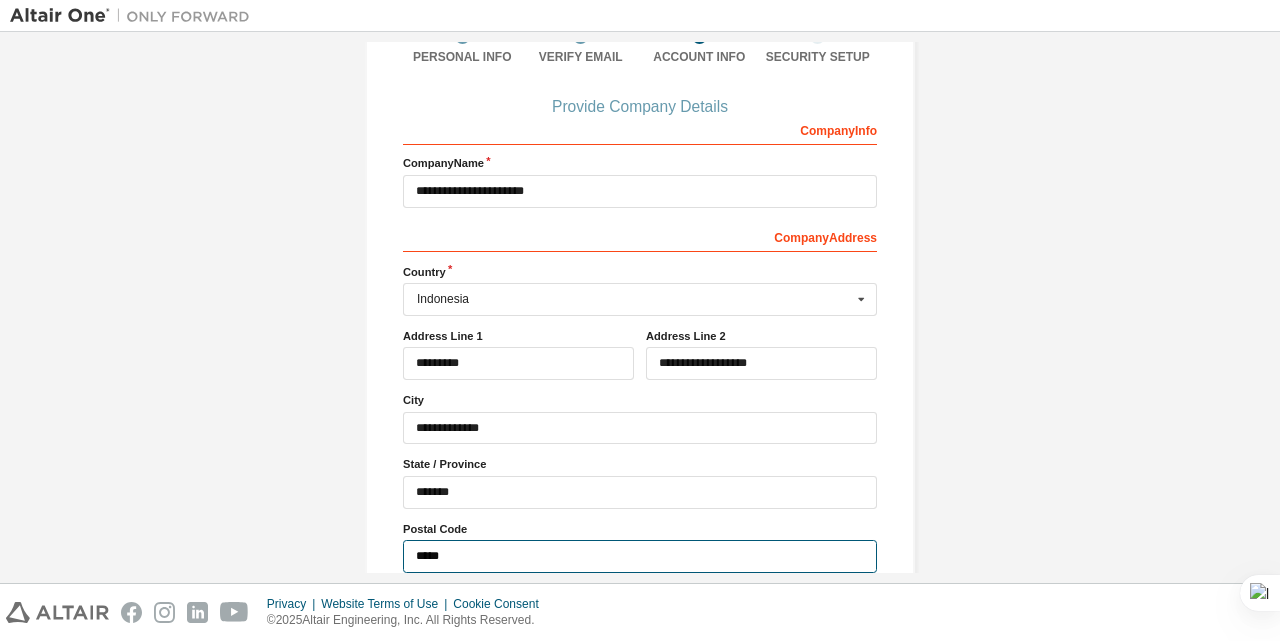 scroll, scrollTop: 273, scrollLeft: 0, axis: vertical 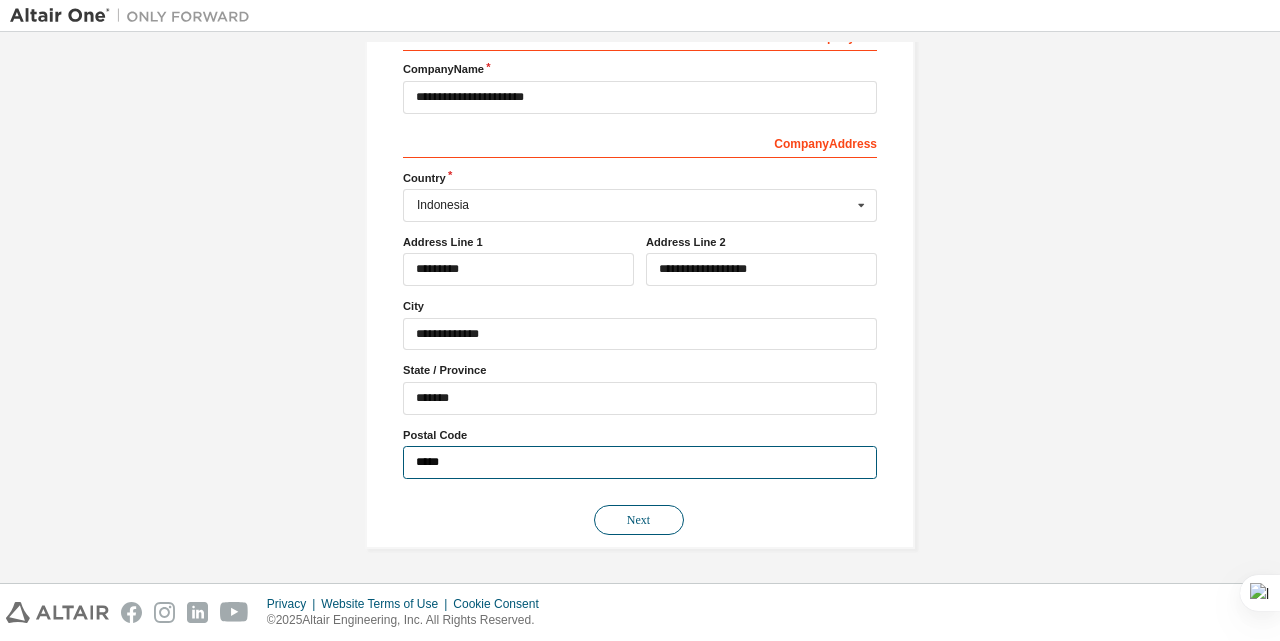 type on "*****" 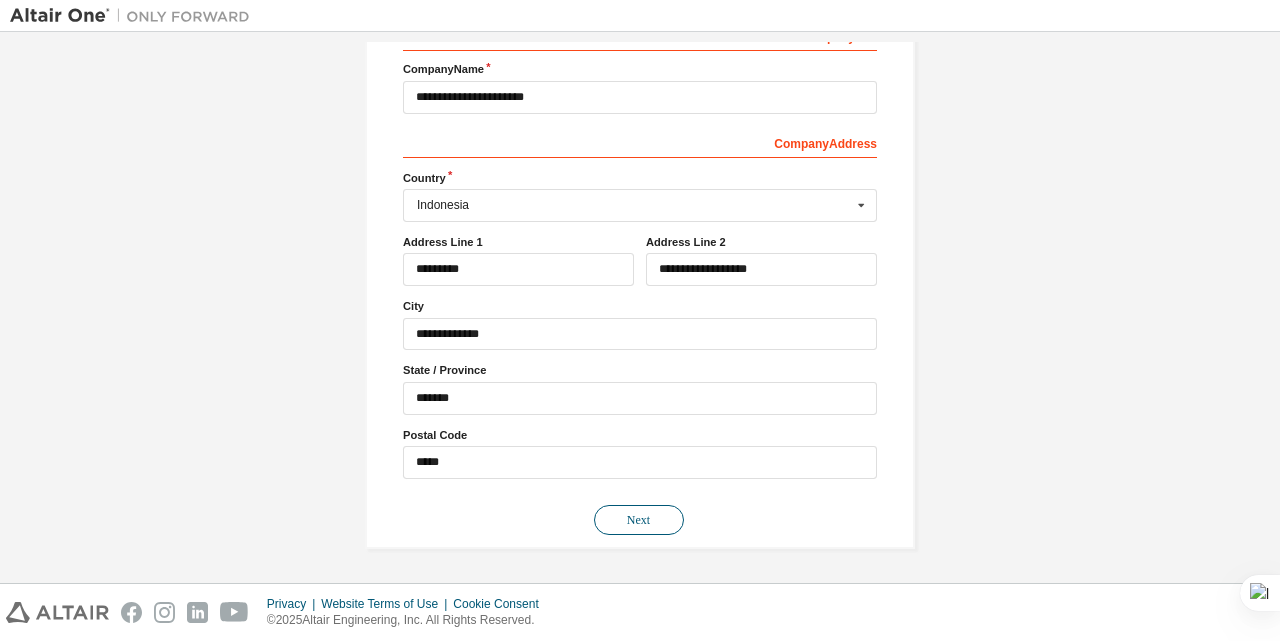 click on "Next" at bounding box center [639, 520] 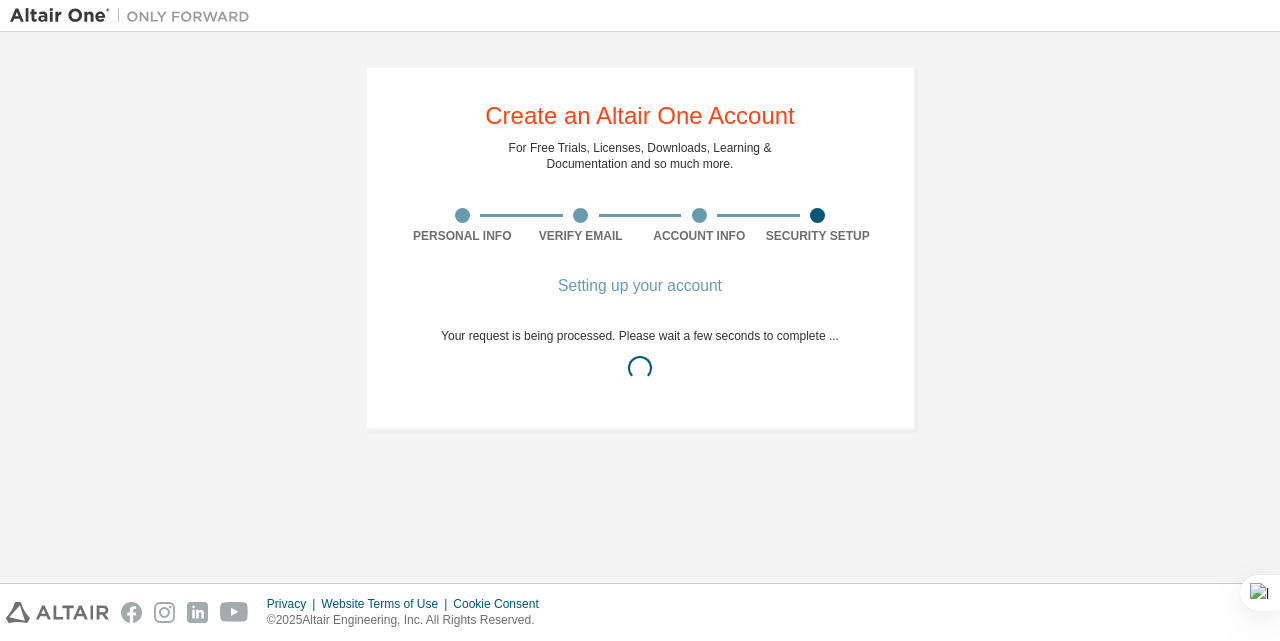 scroll, scrollTop: 0, scrollLeft: 0, axis: both 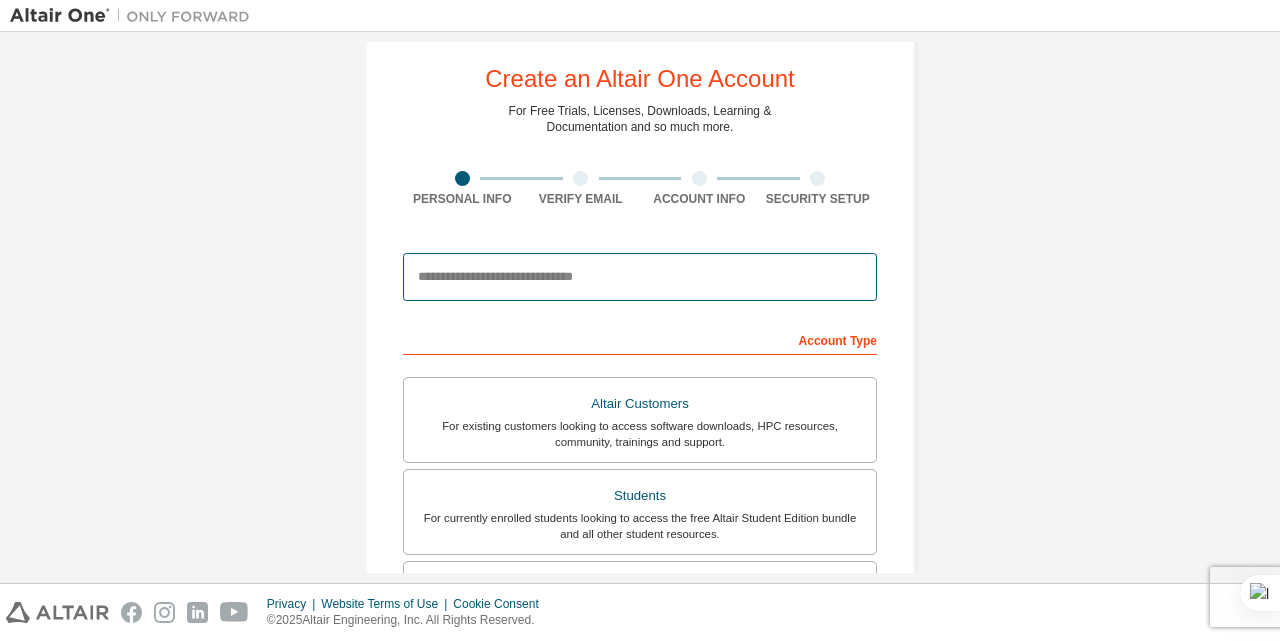 click at bounding box center (640, 277) 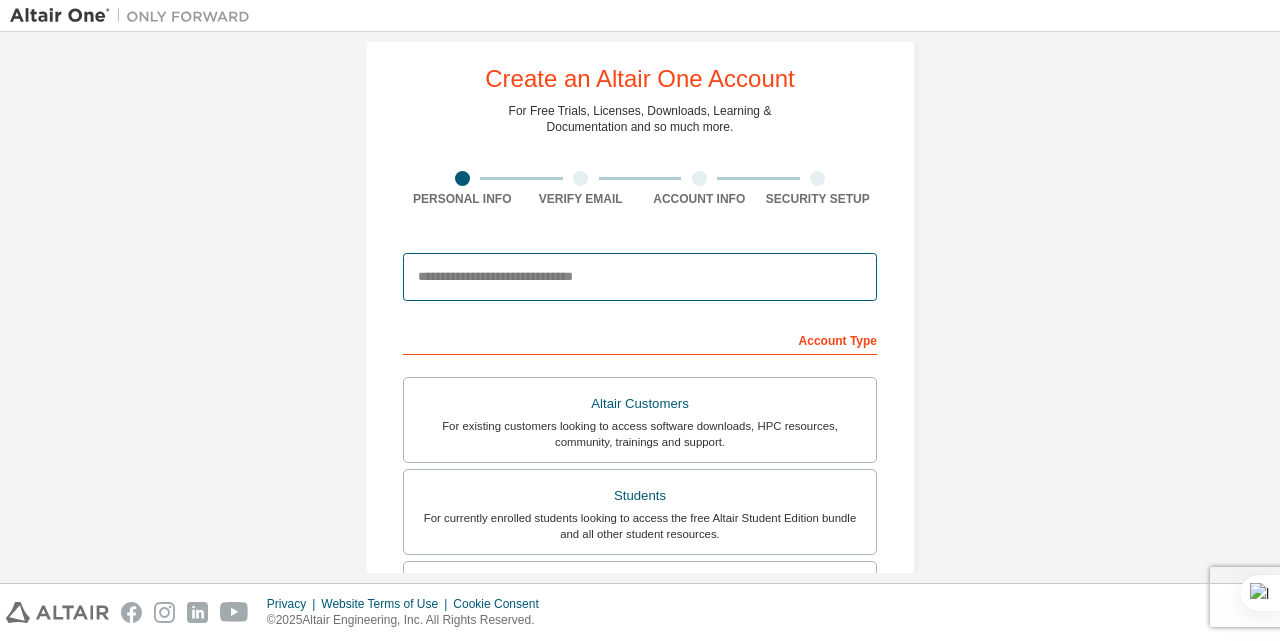 scroll, scrollTop: 0, scrollLeft: 0, axis: both 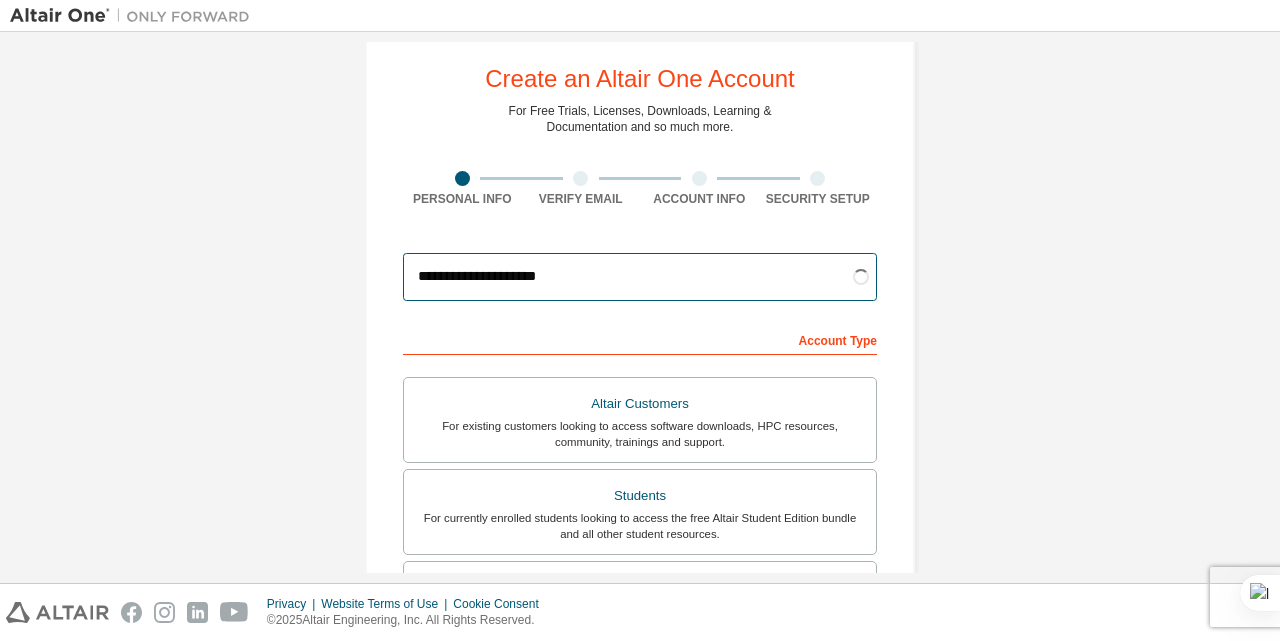 type on "**********" 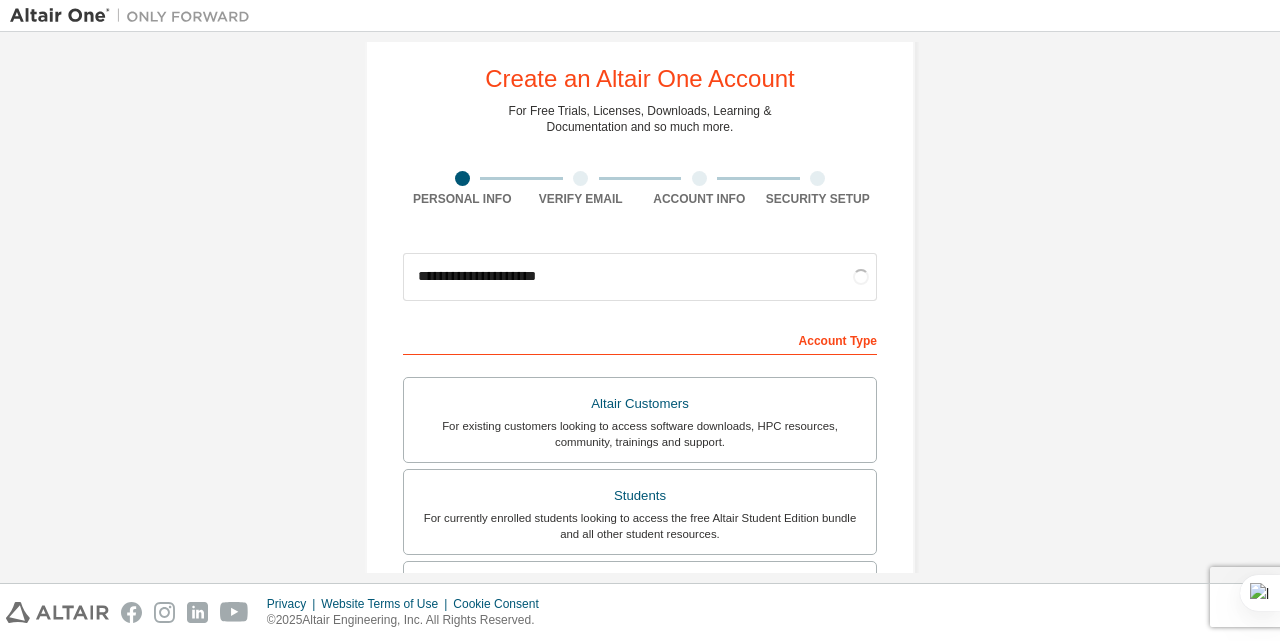 click on "**********" at bounding box center (640, 534) 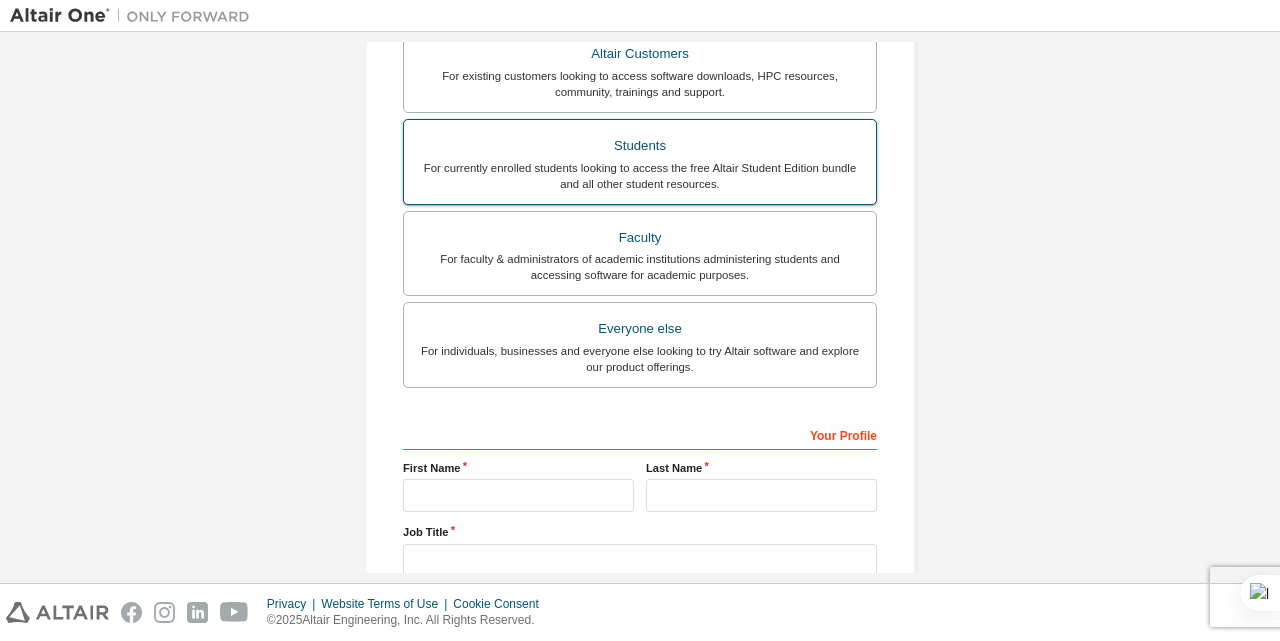 scroll, scrollTop: 383, scrollLeft: 0, axis: vertical 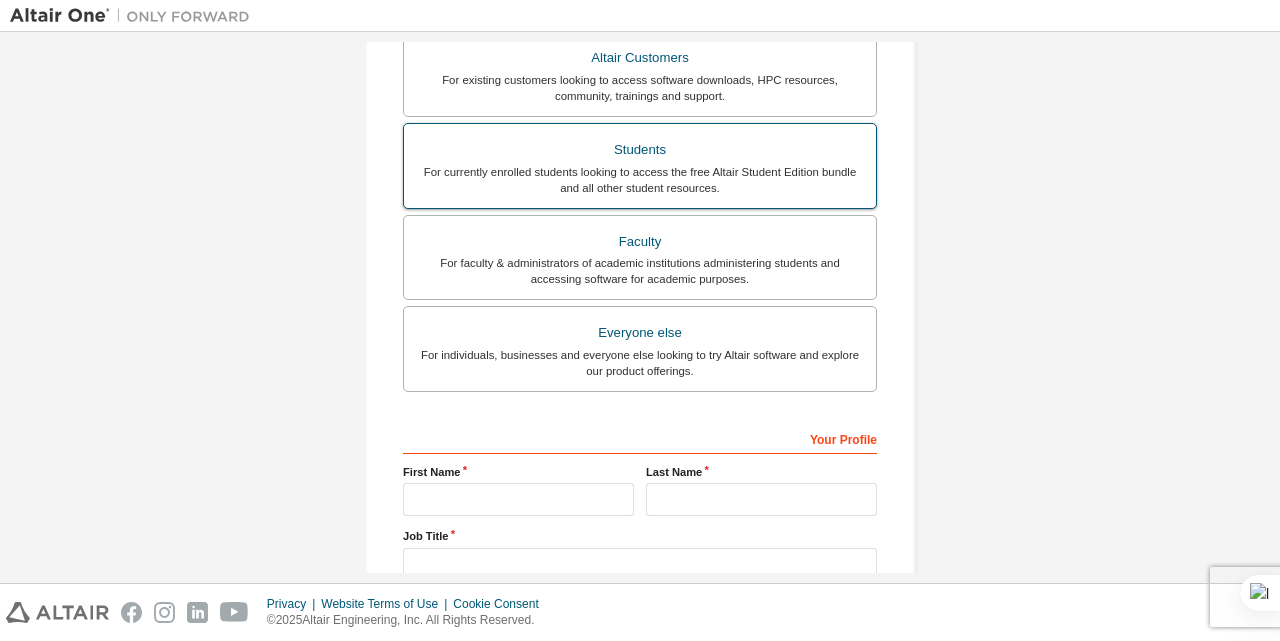 click on "For individuals, businesses and everyone else looking to try Altair software and explore our product offerings." at bounding box center (640, 363) 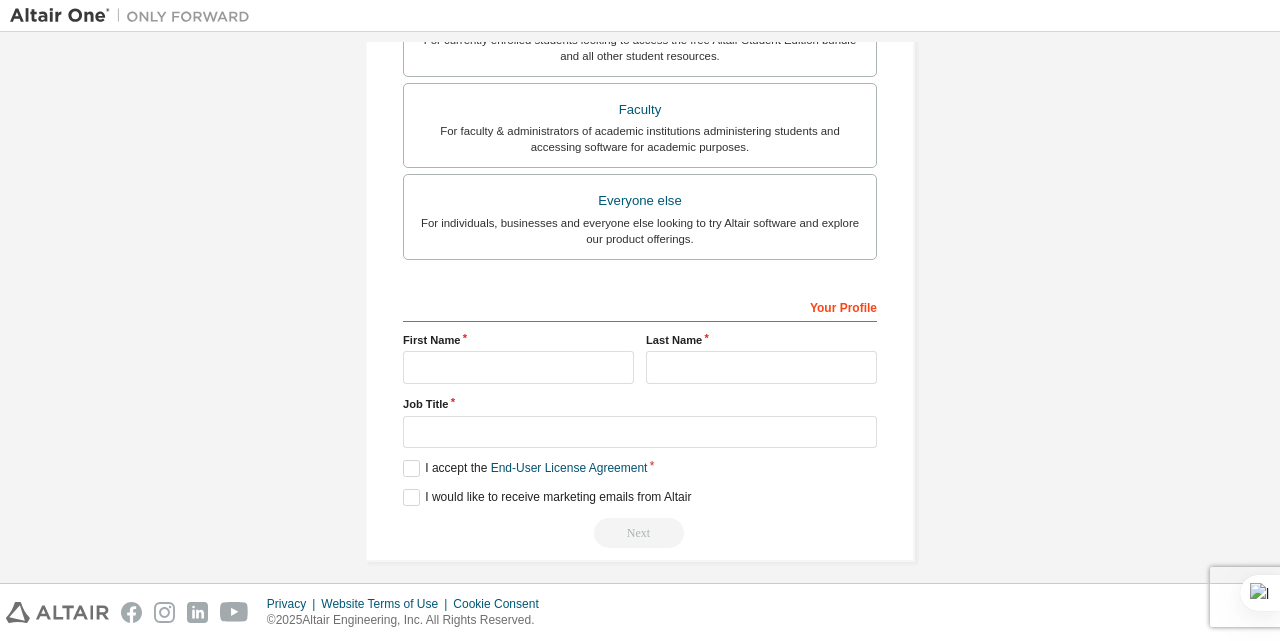 scroll, scrollTop: 528, scrollLeft: 0, axis: vertical 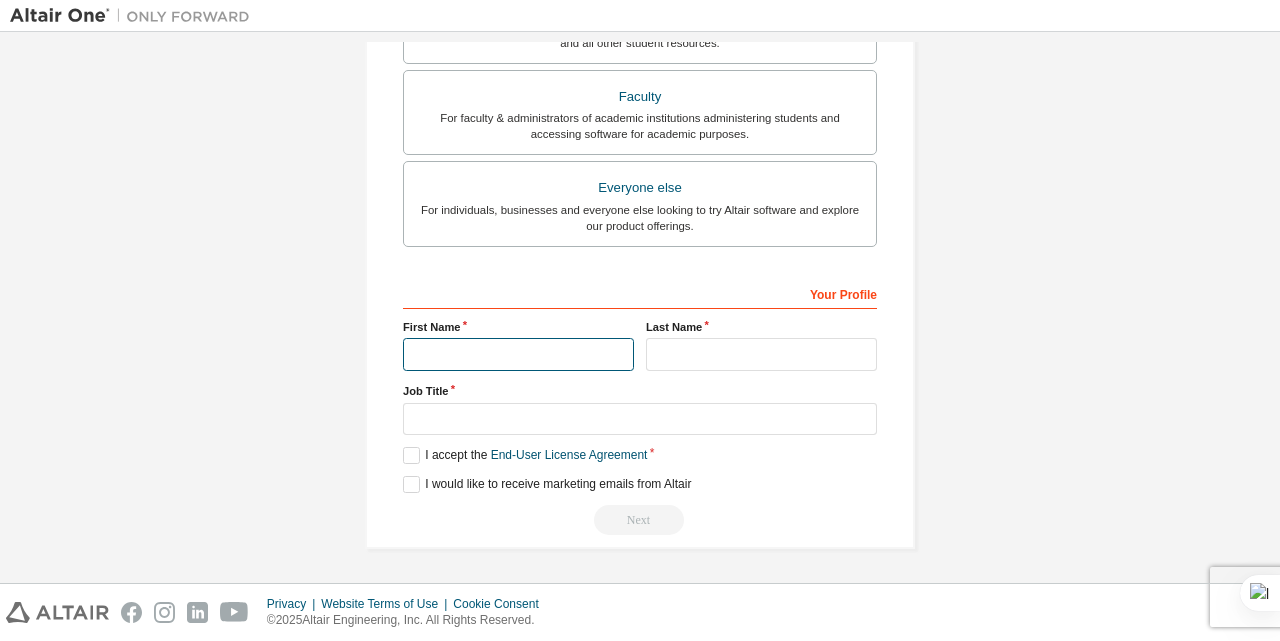 click at bounding box center [518, 354] 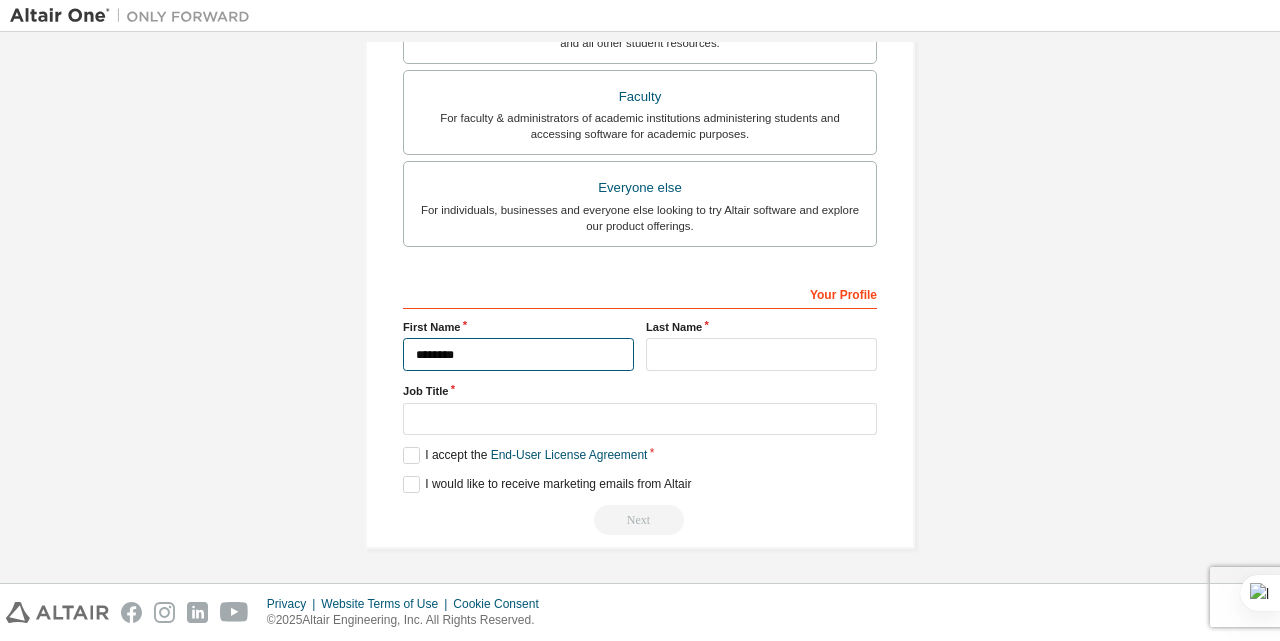 type on "********" 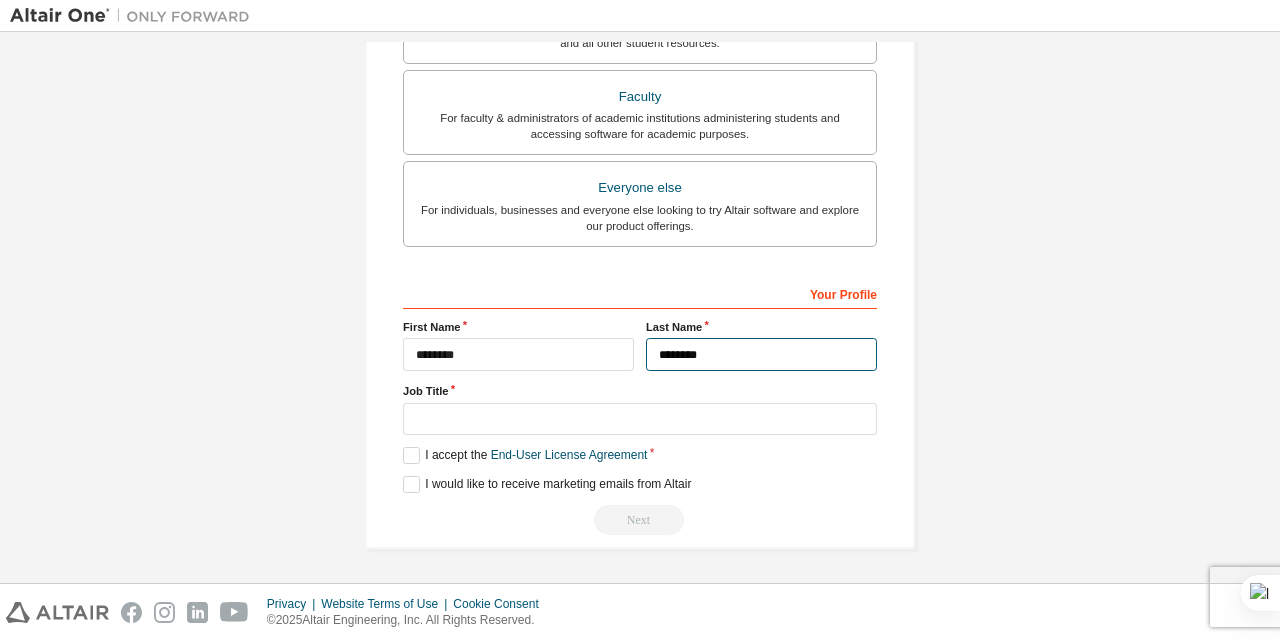 type on "********" 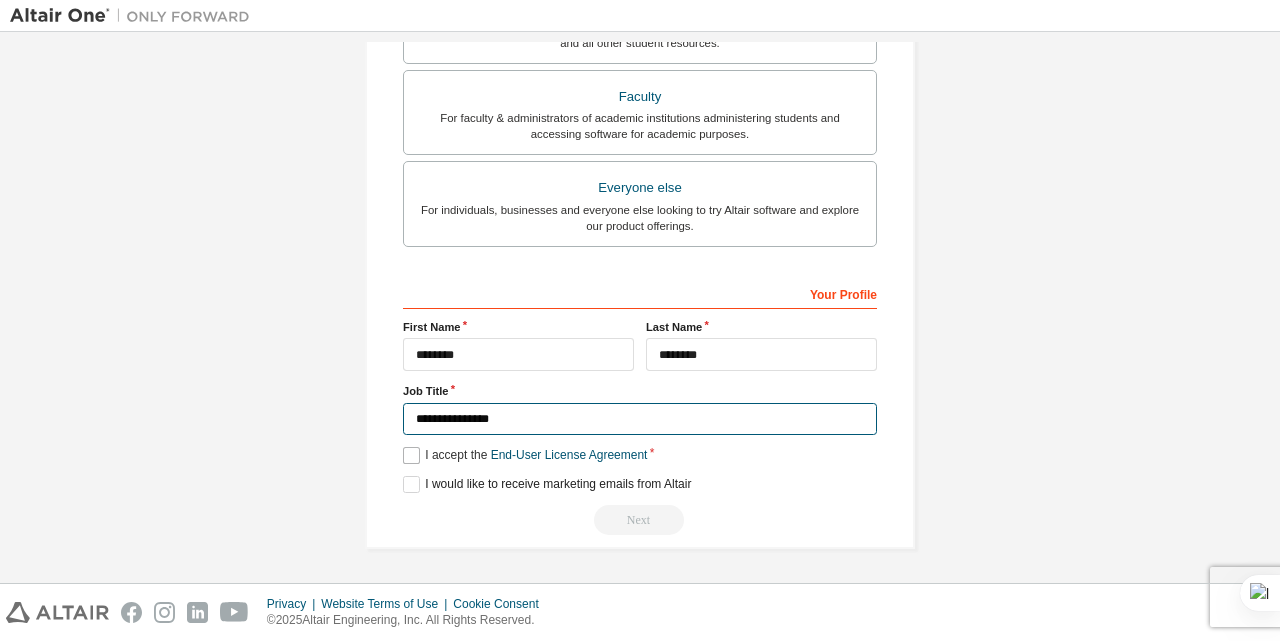 type on "**********" 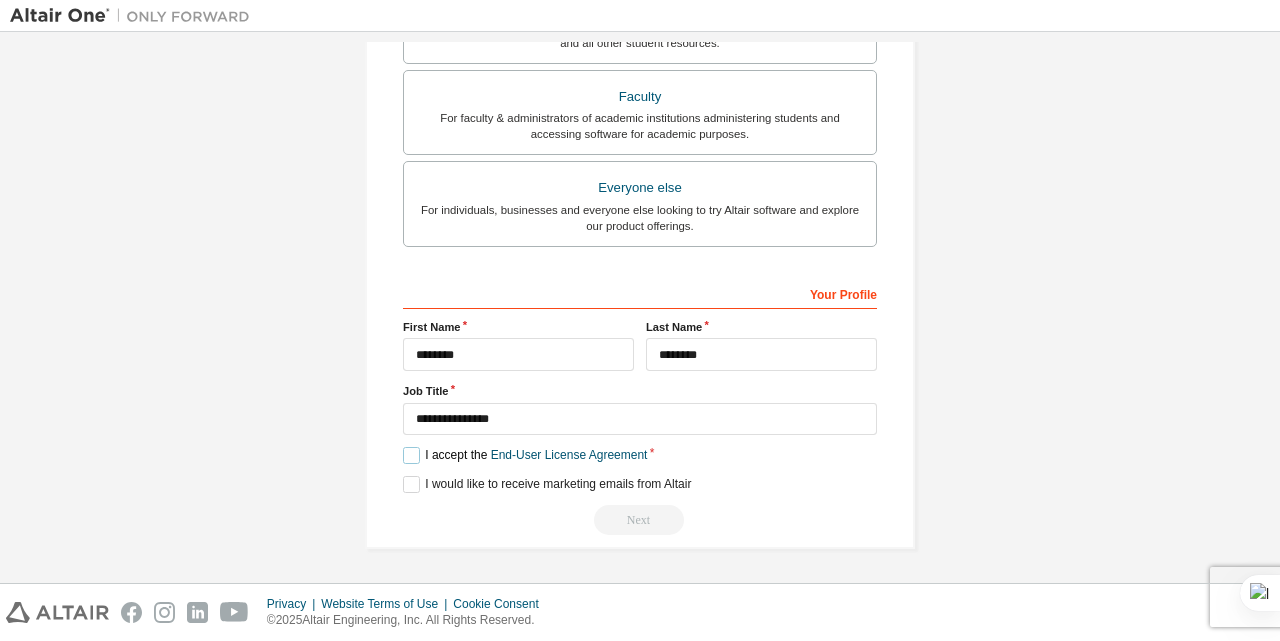 click on "I accept the    End-User License Agreement" at bounding box center (525, 455) 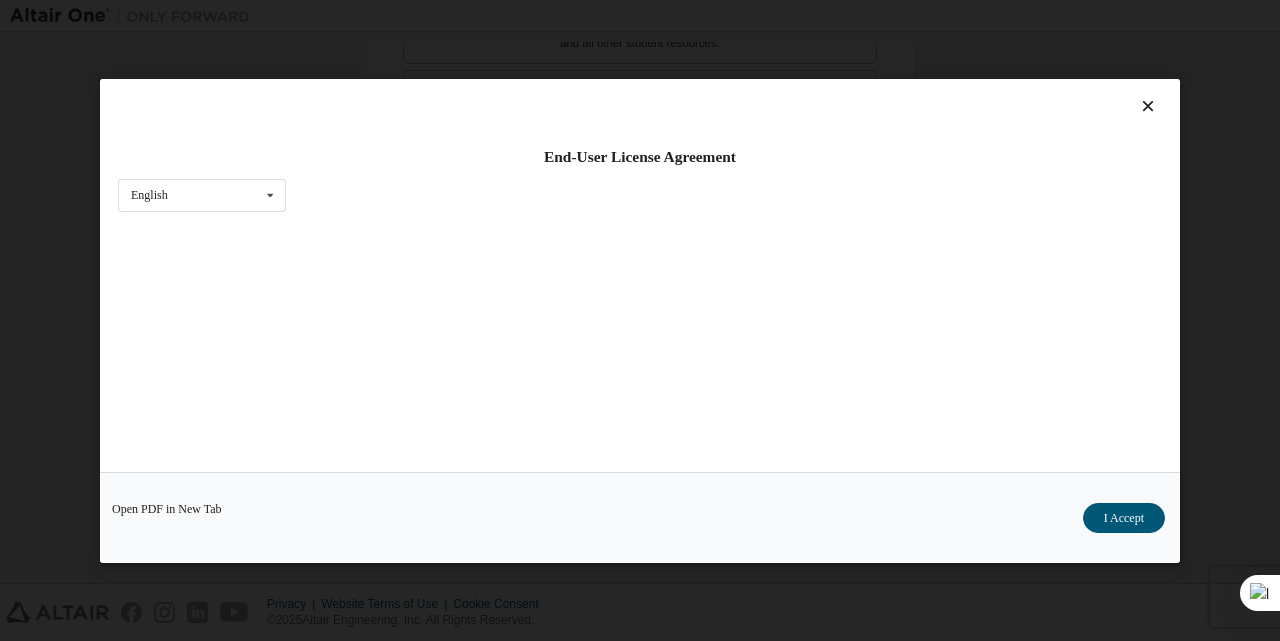scroll, scrollTop: 63, scrollLeft: 0, axis: vertical 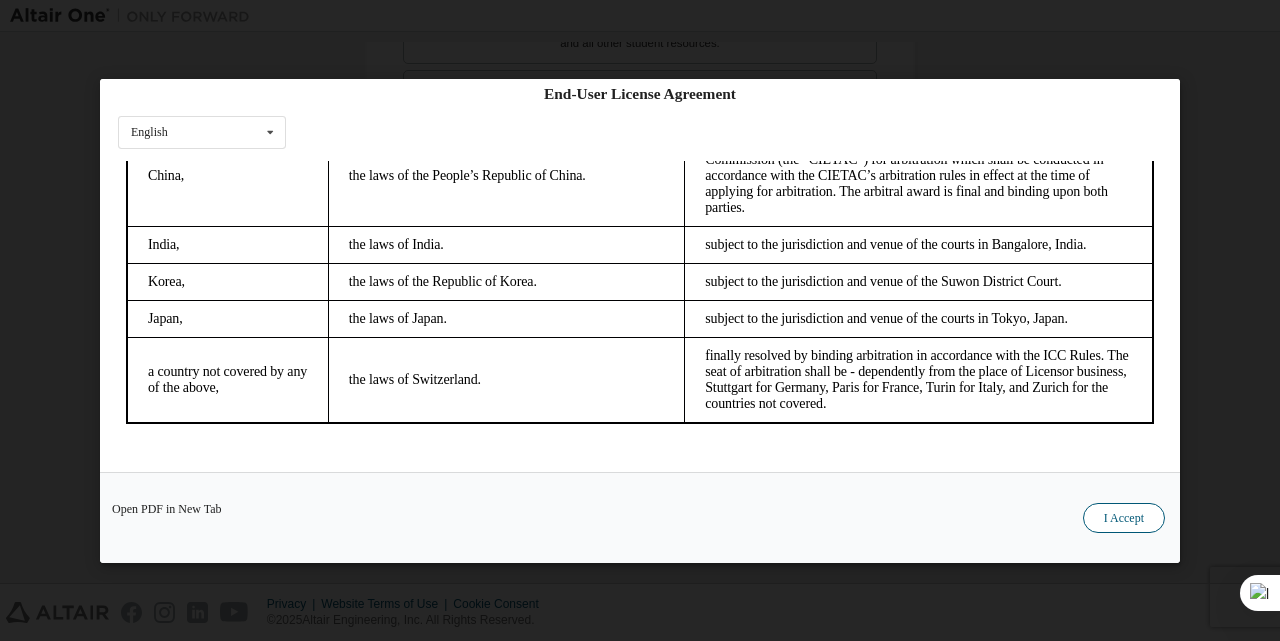 click on "I Accept" at bounding box center [1124, 517] 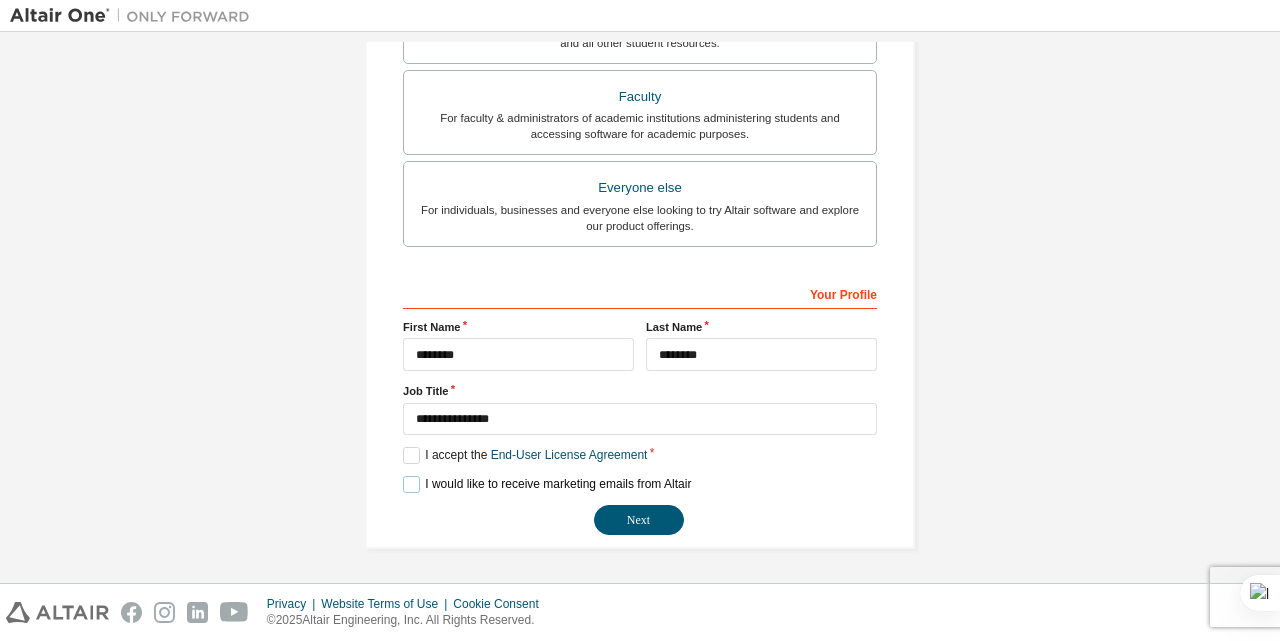 click on "I would like to receive marketing emails from Altair" at bounding box center (547, 484) 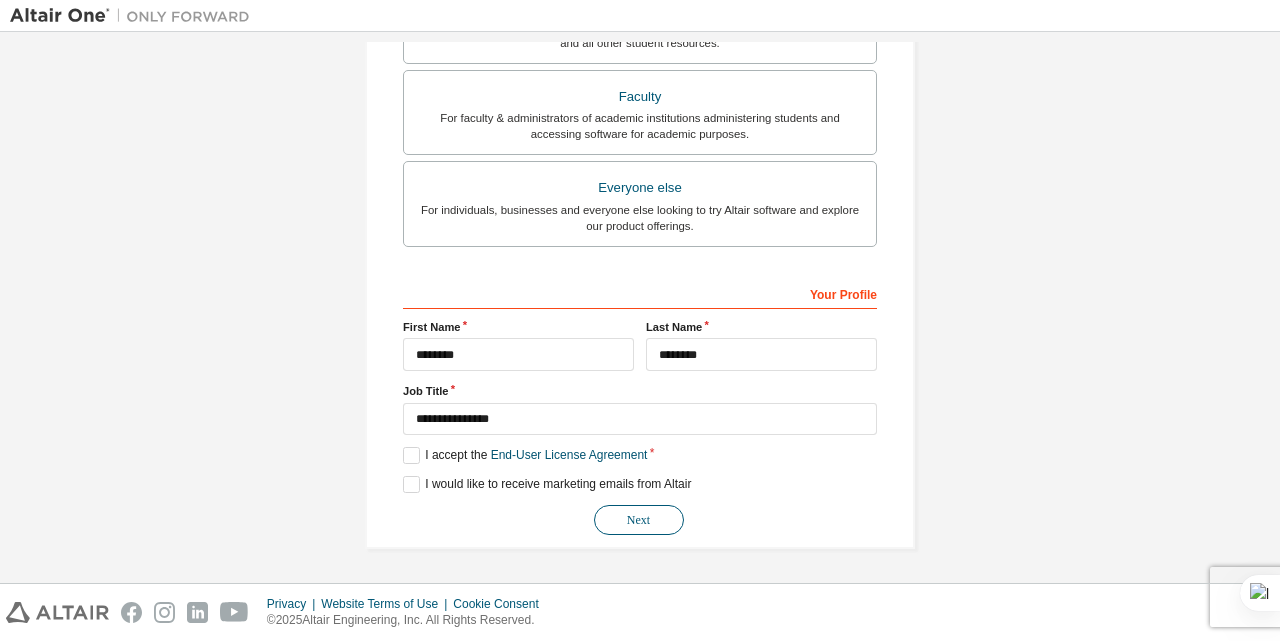 click on "Next" at bounding box center [639, 520] 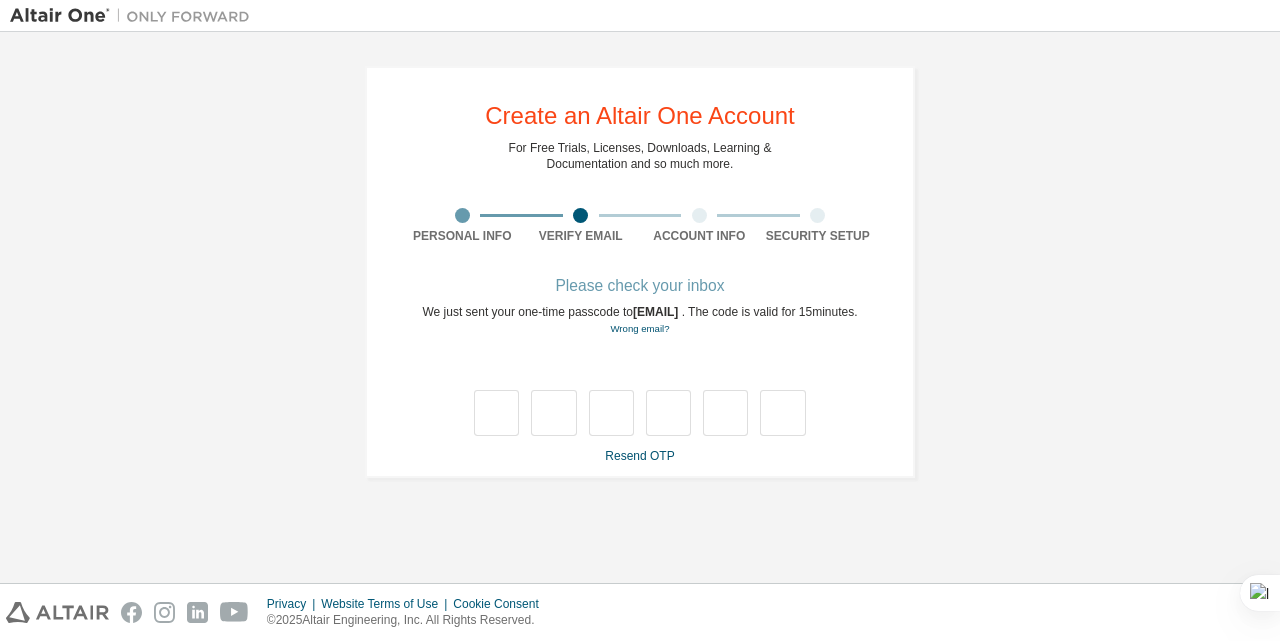 scroll, scrollTop: 0, scrollLeft: 0, axis: both 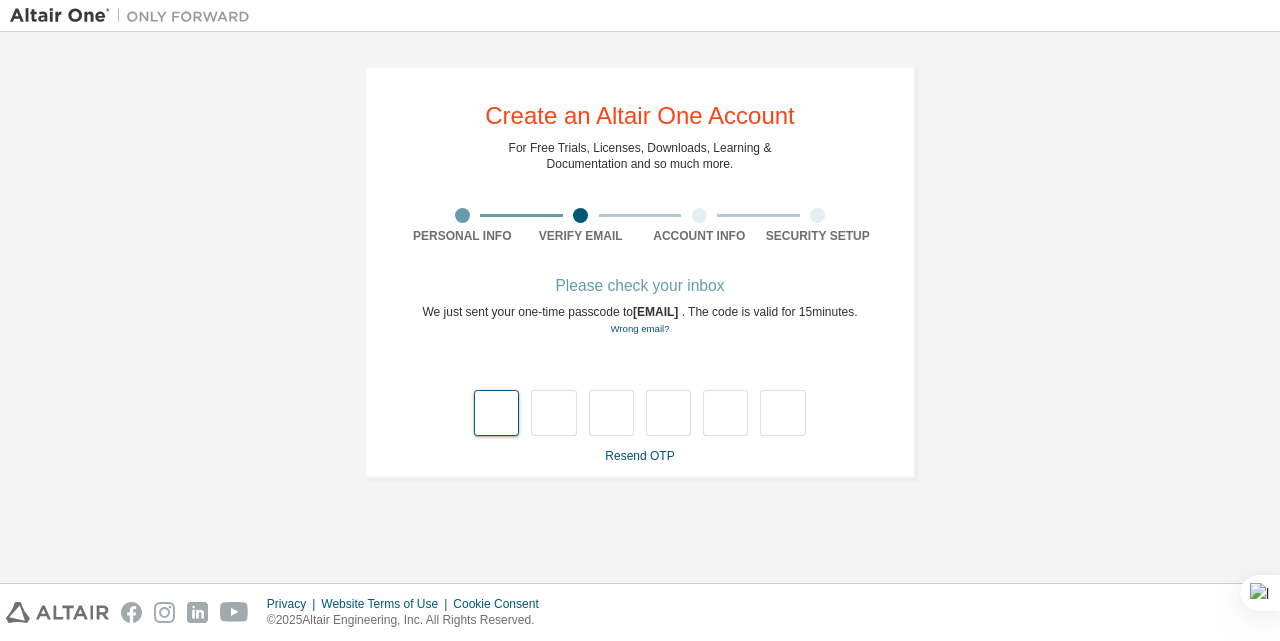 type on "*" 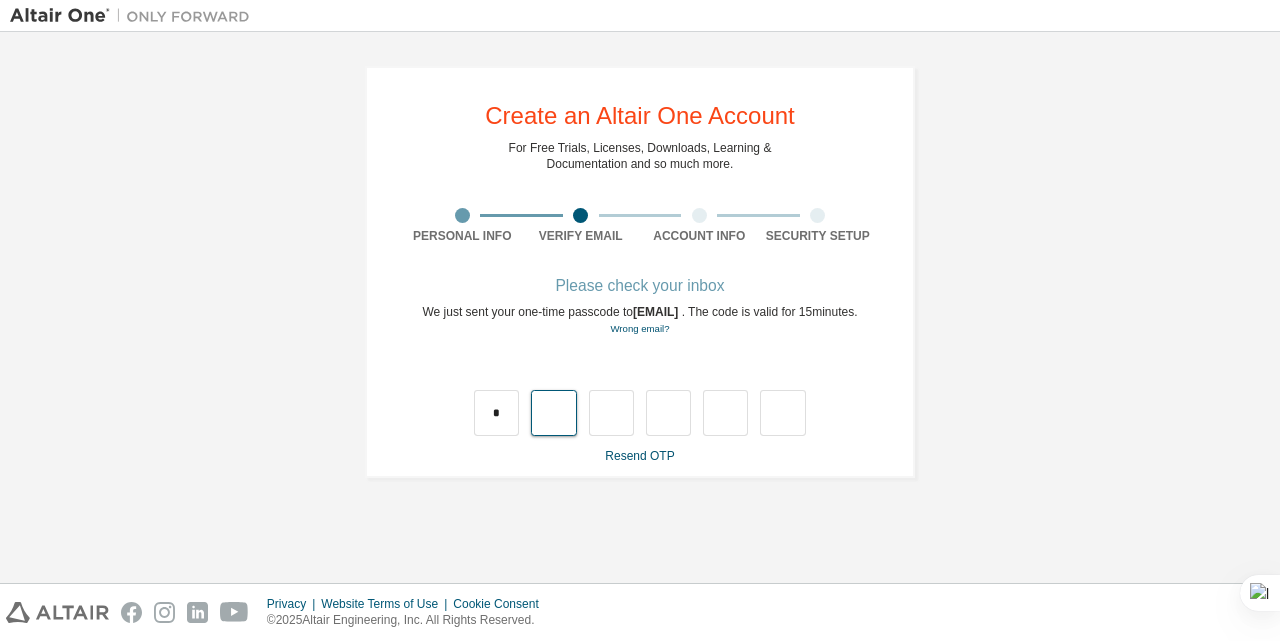 type on "*" 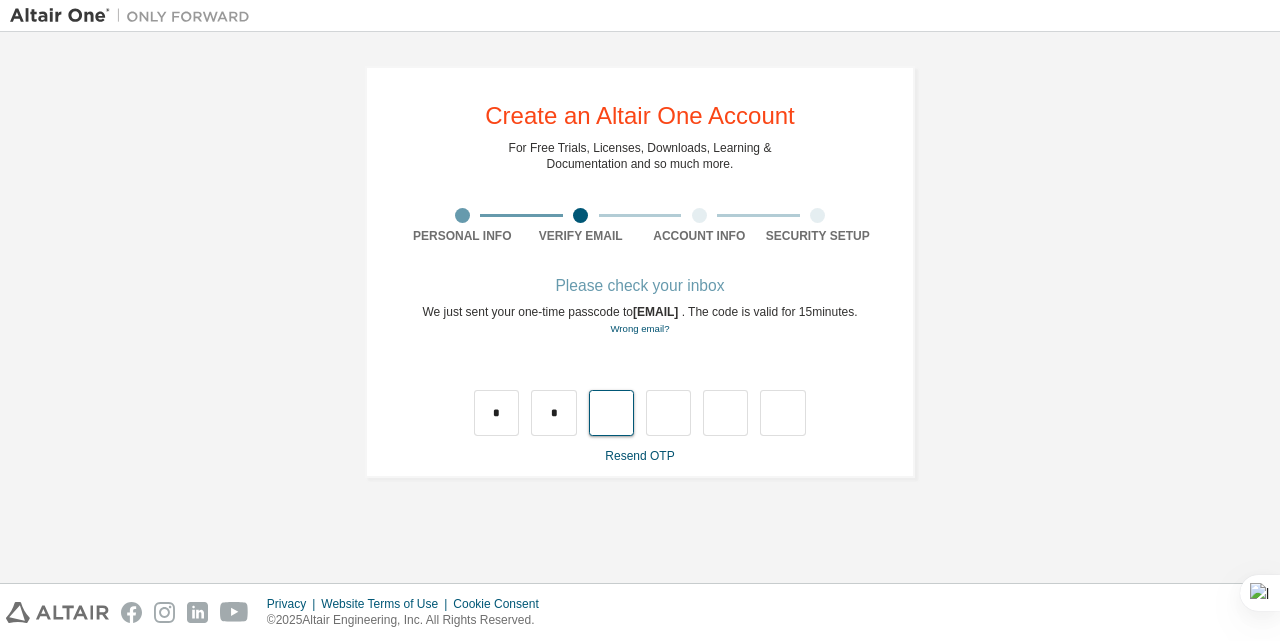 type on "*" 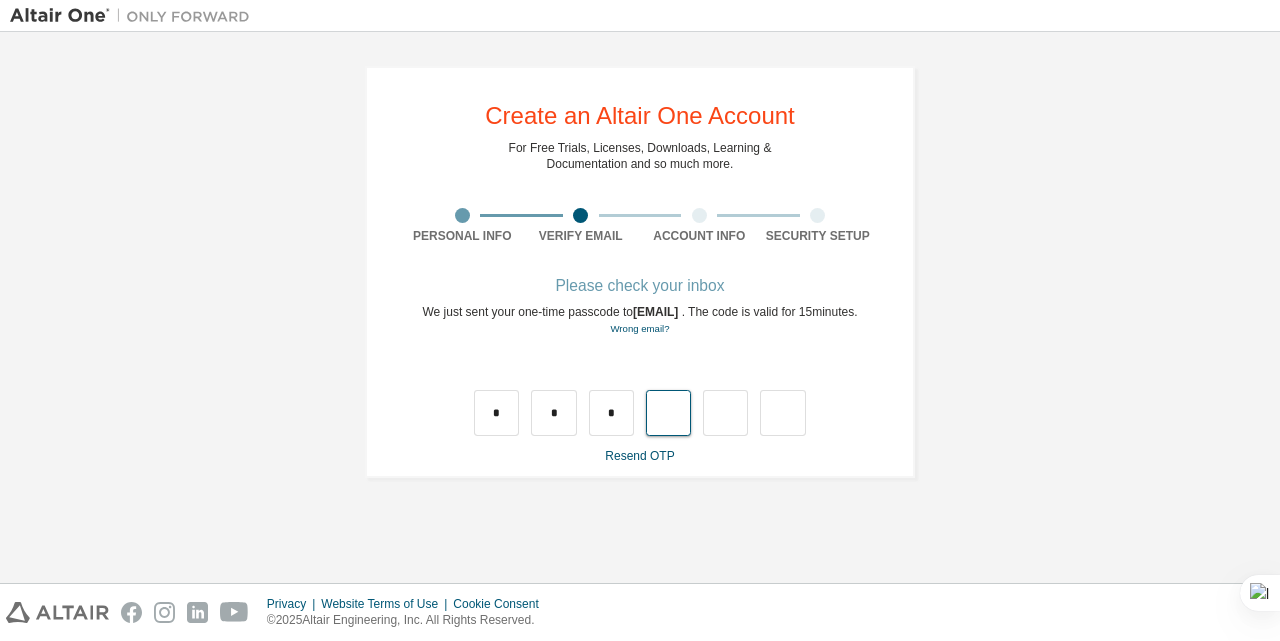 type on "*" 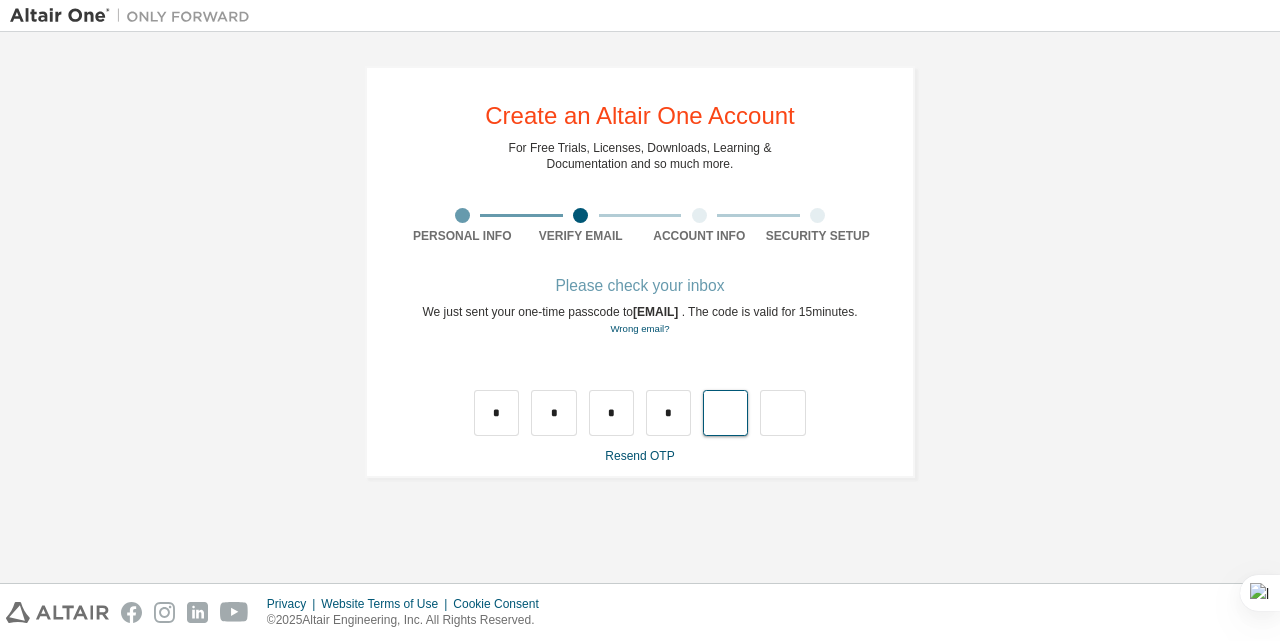 type on "*" 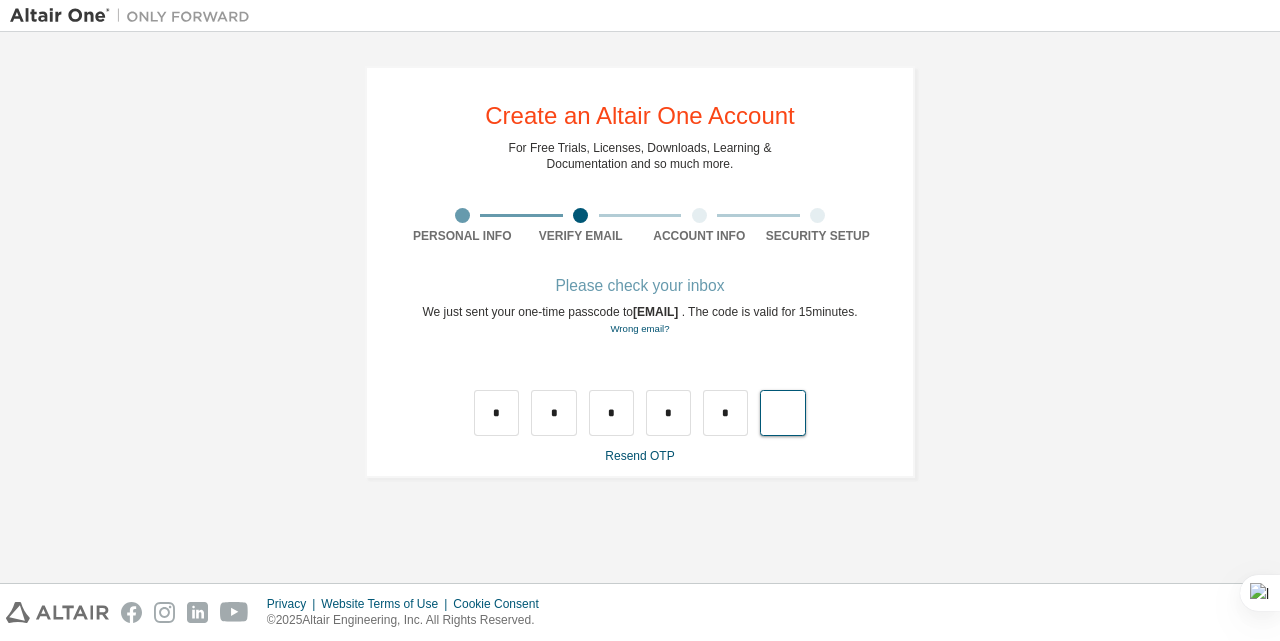 type on "*" 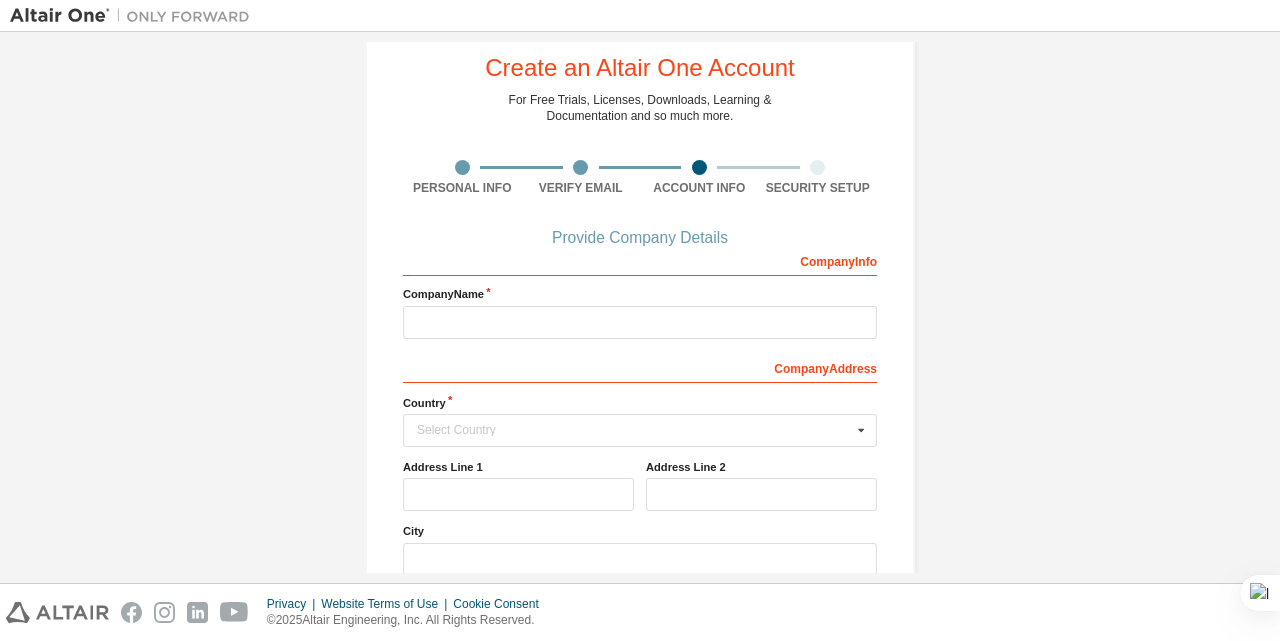 scroll, scrollTop: 51, scrollLeft: 0, axis: vertical 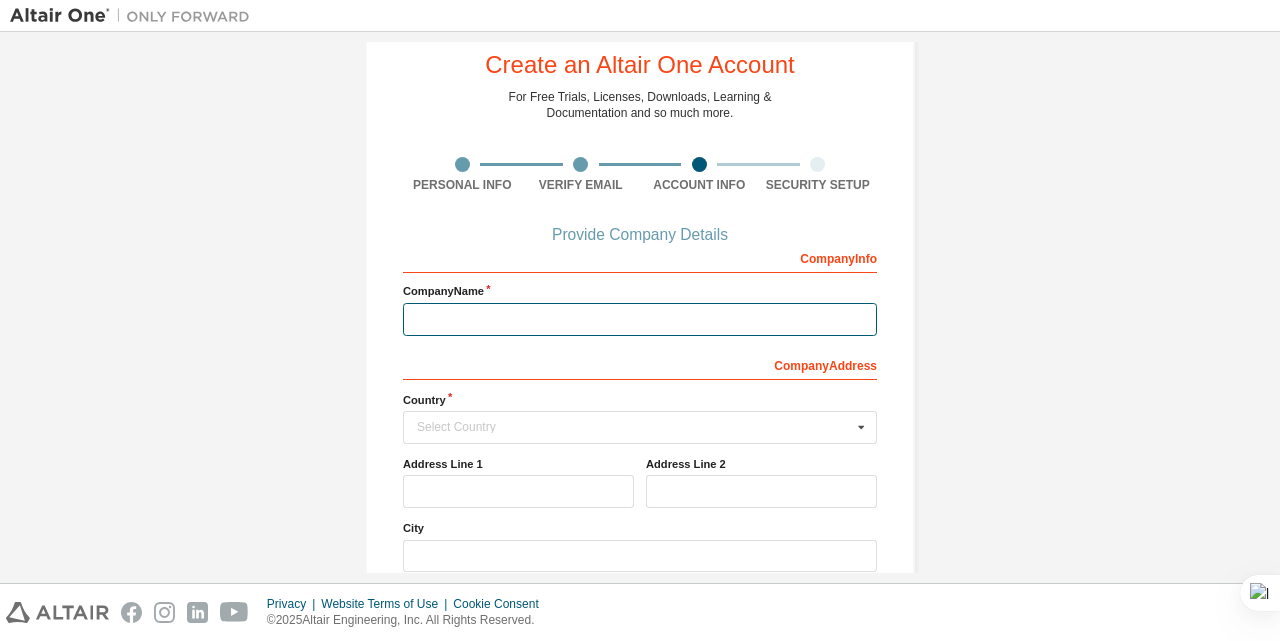 click at bounding box center [640, 319] 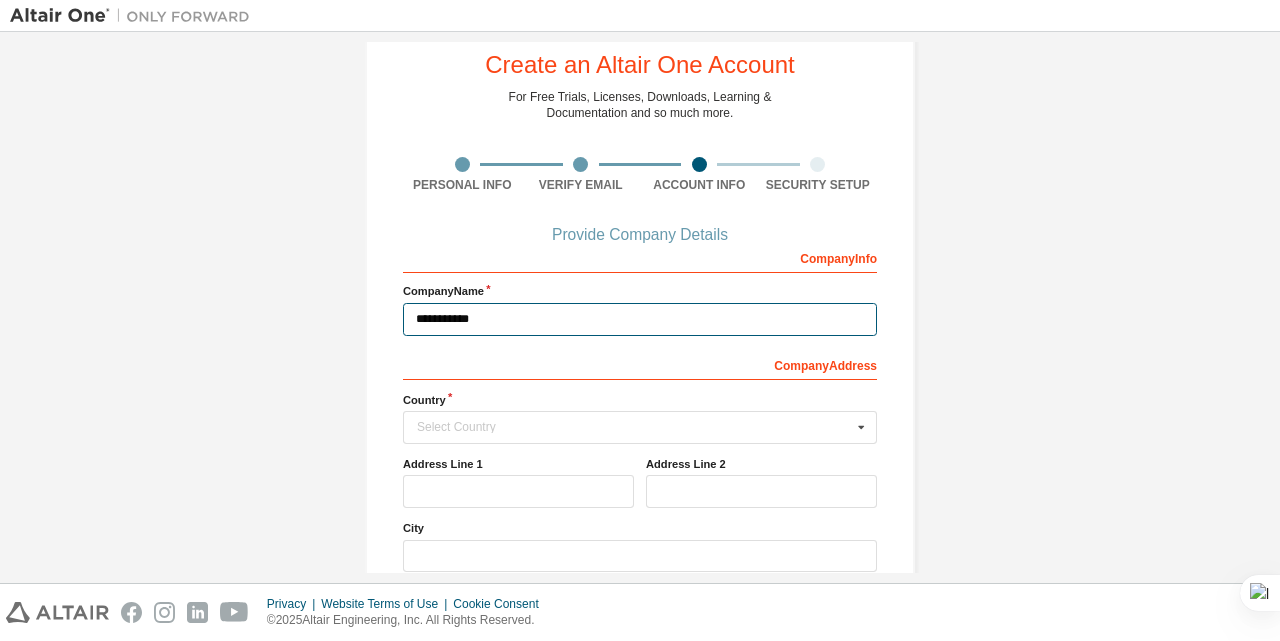type on "**********" 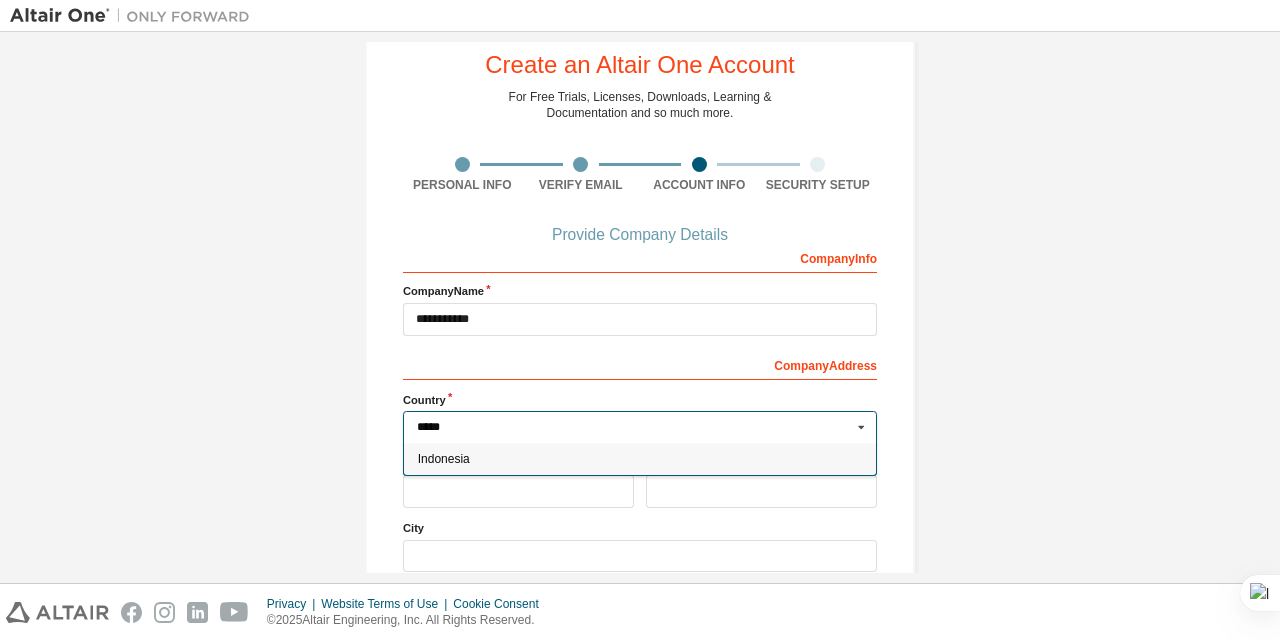 type on "*****" 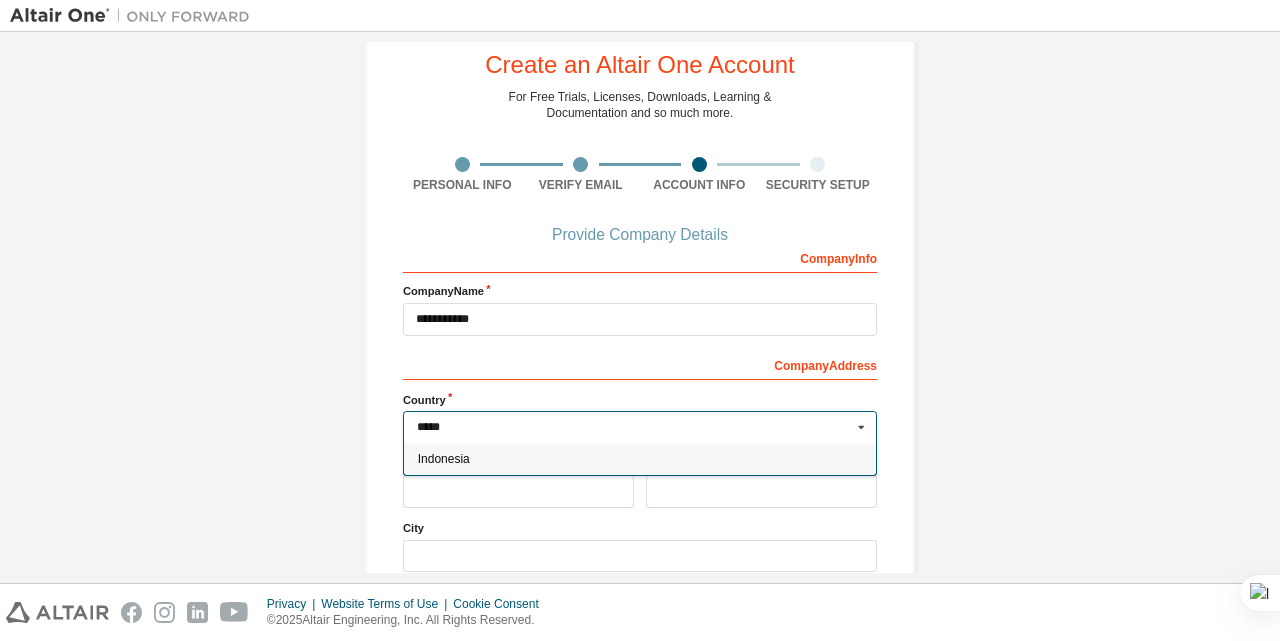 click on "Indonesia" at bounding box center (640, 459) 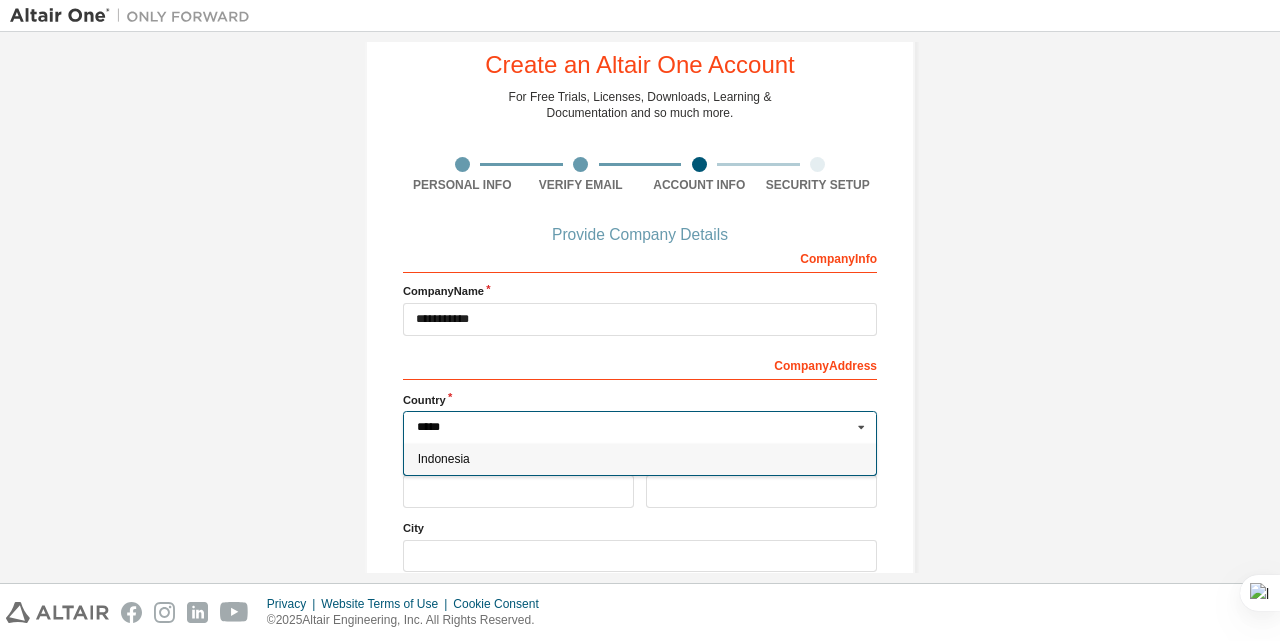 type on "***" 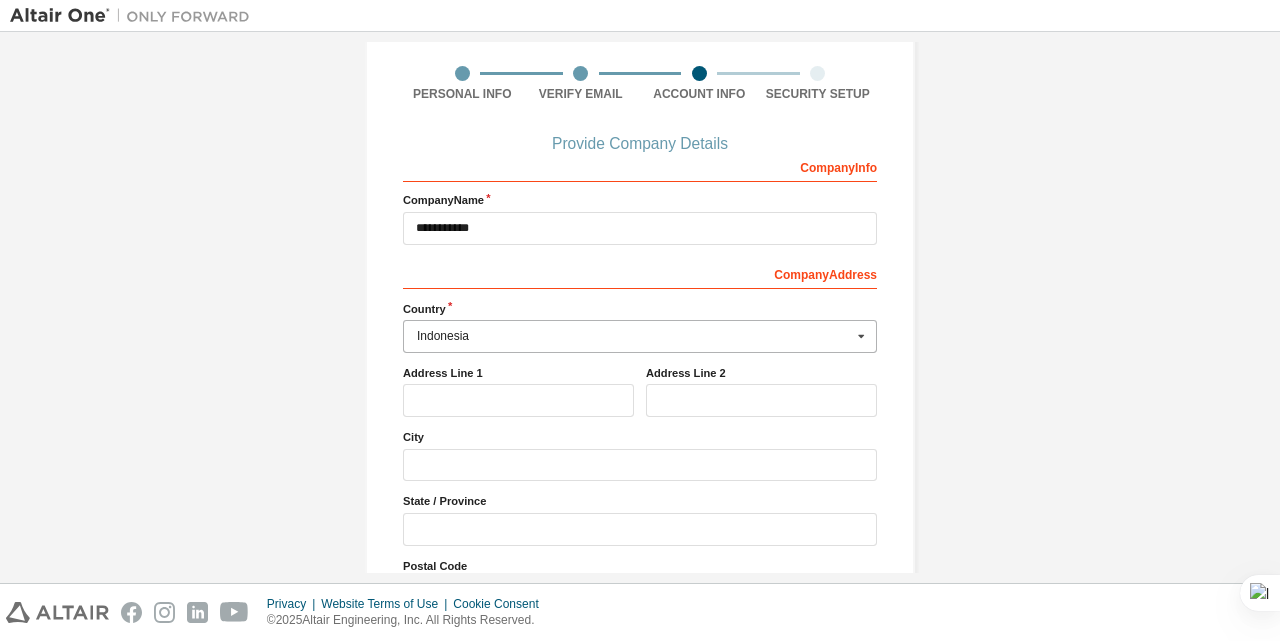 scroll, scrollTop: 175, scrollLeft: 0, axis: vertical 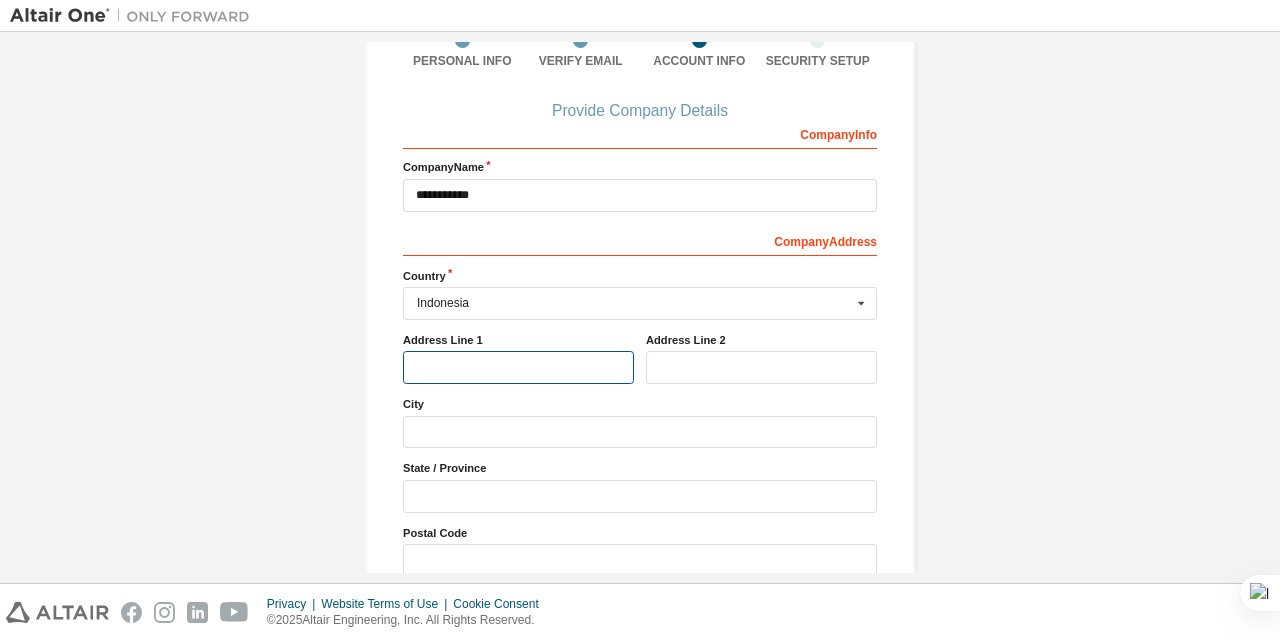 click at bounding box center (518, 367) 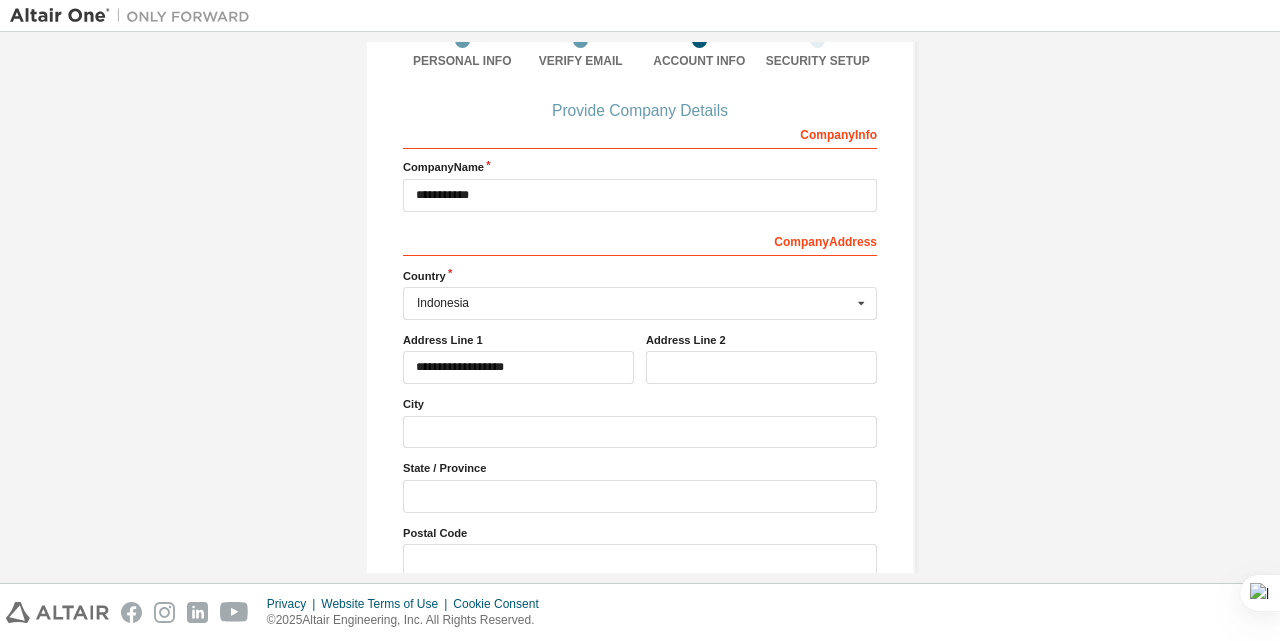 type on "***" 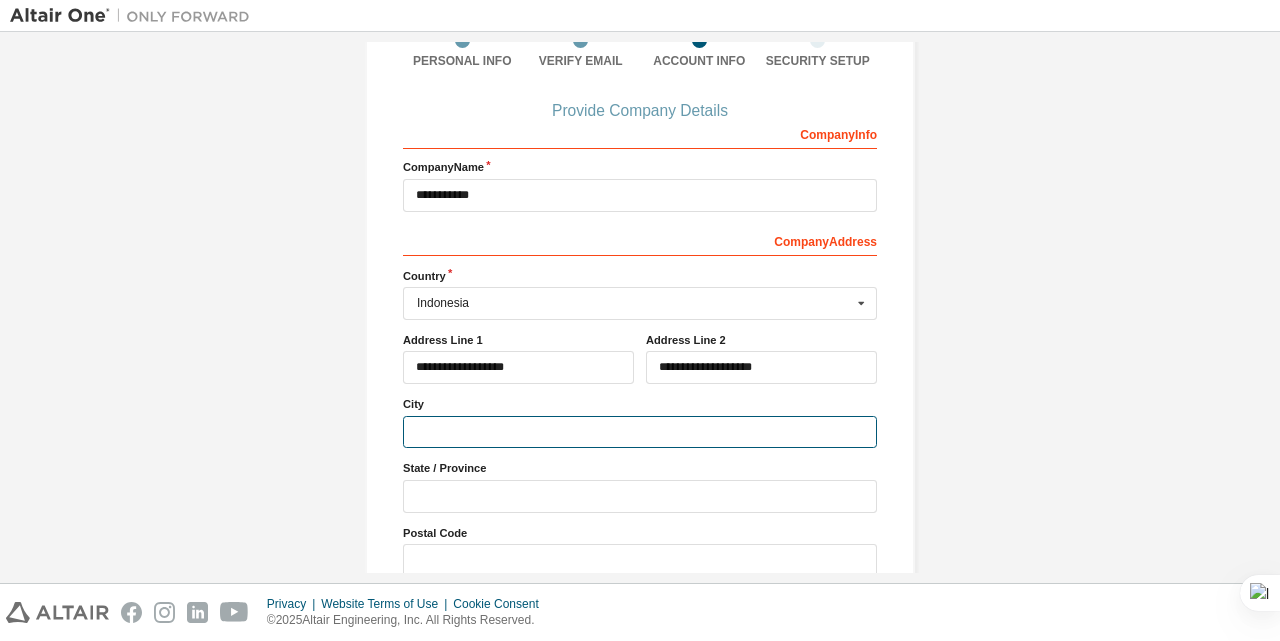 type on "*******" 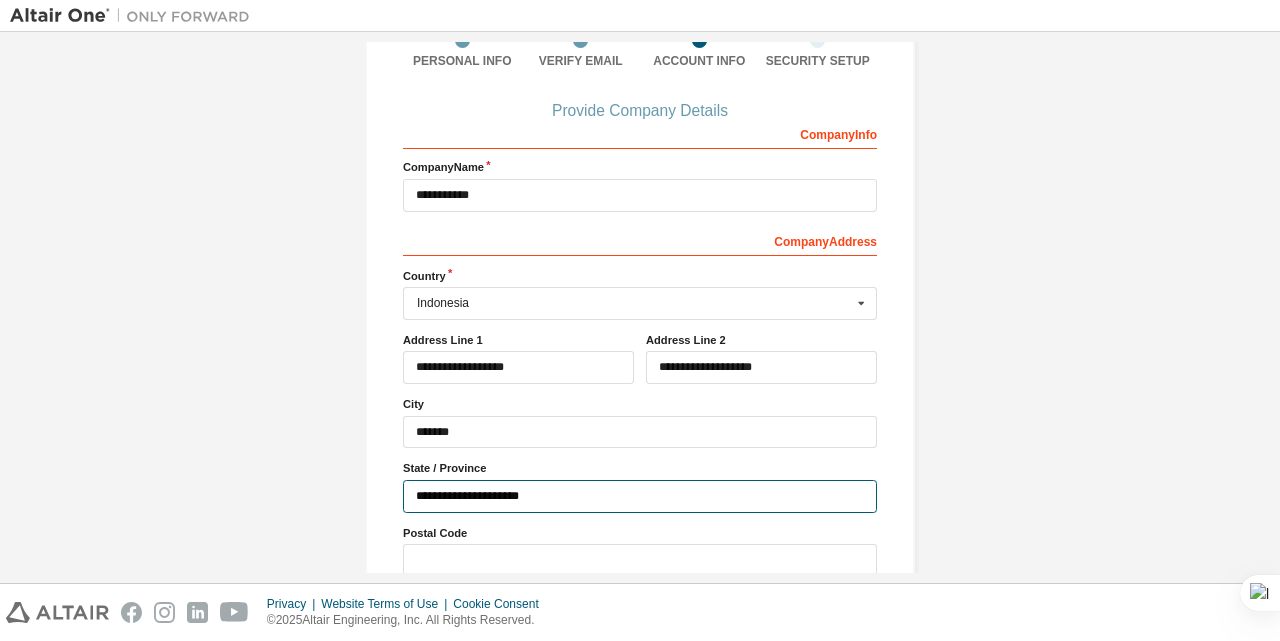 type on "*****" 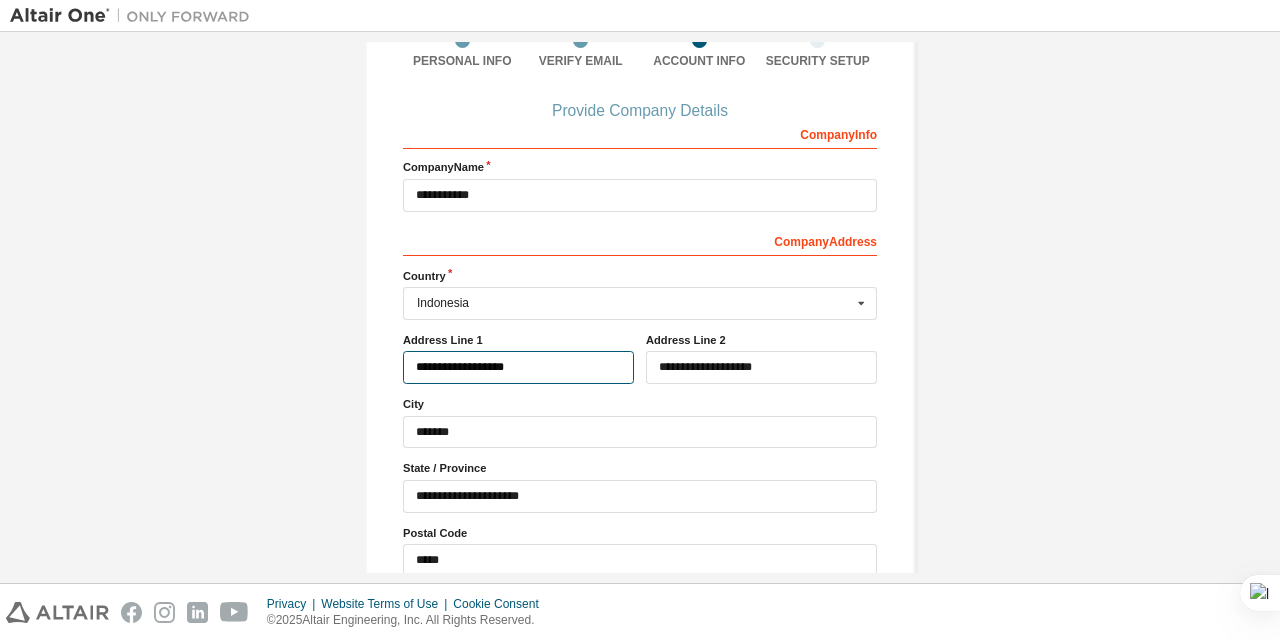 type on "***" 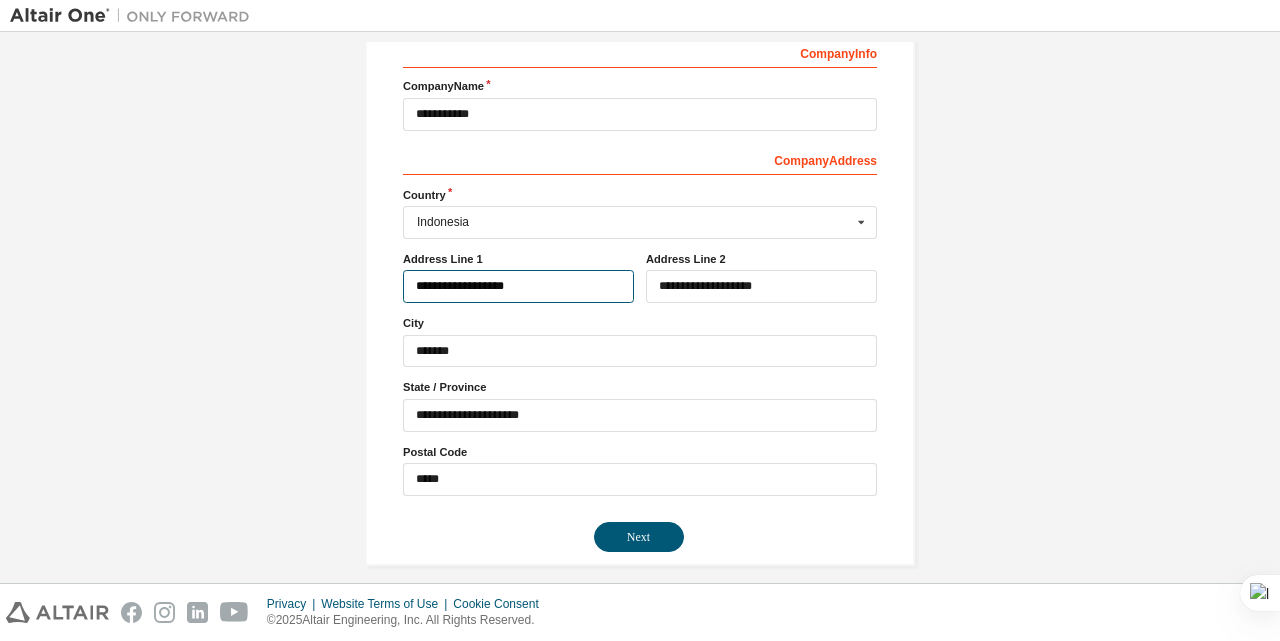 scroll, scrollTop: 273, scrollLeft: 0, axis: vertical 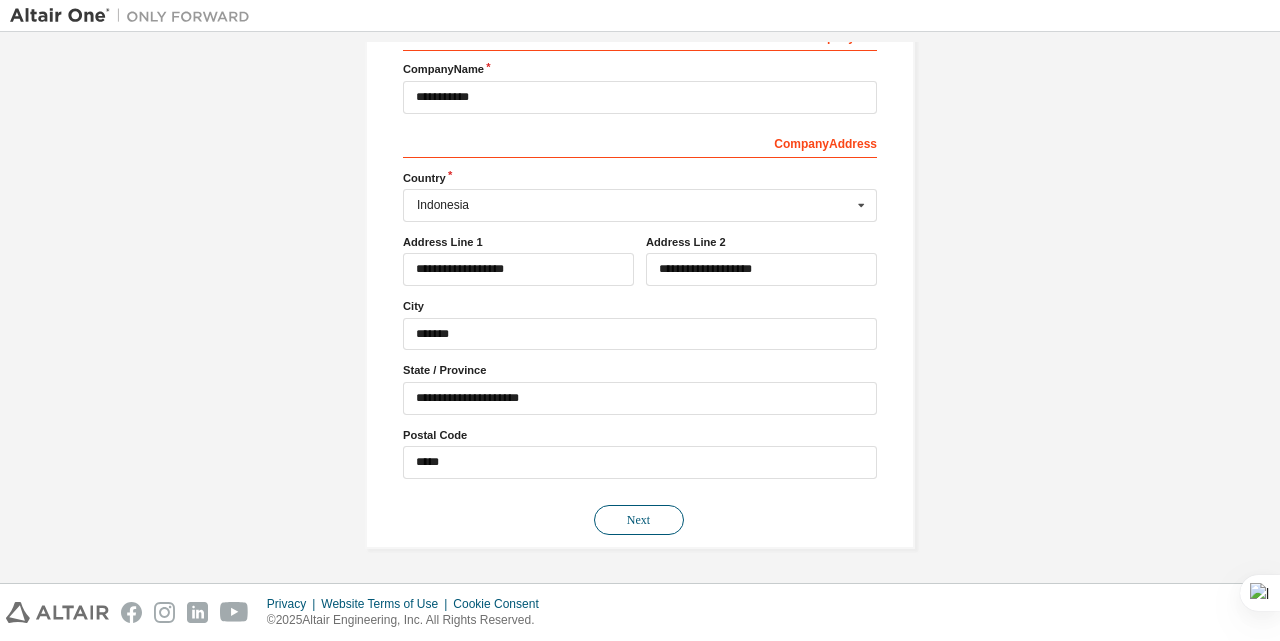 click on "Next" at bounding box center [639, 520] 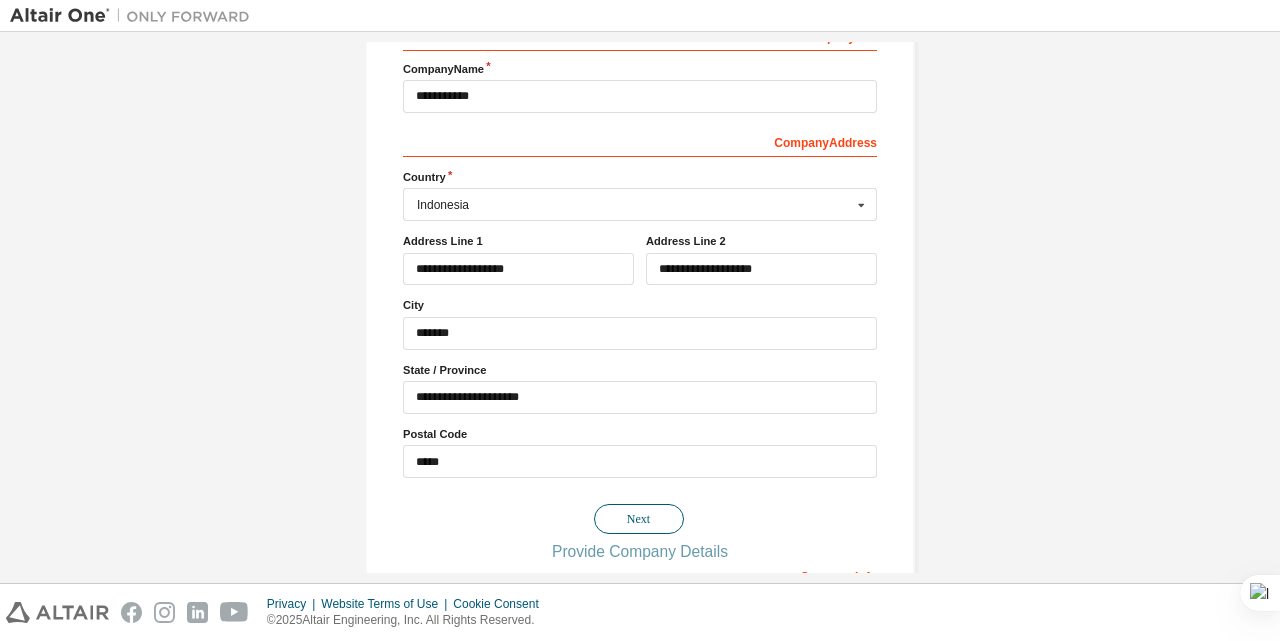 scroll, scrollTop: 273, scrollLeft: 0, axis: vertical 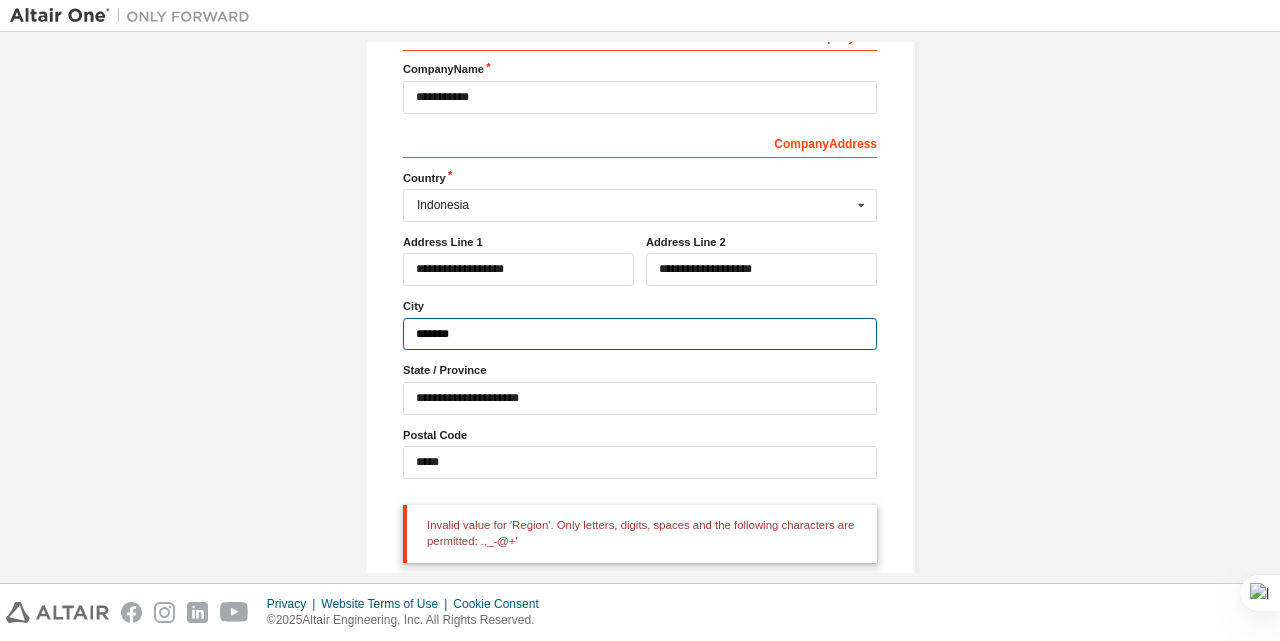 click on "*******" at bounding box center [640, 334] 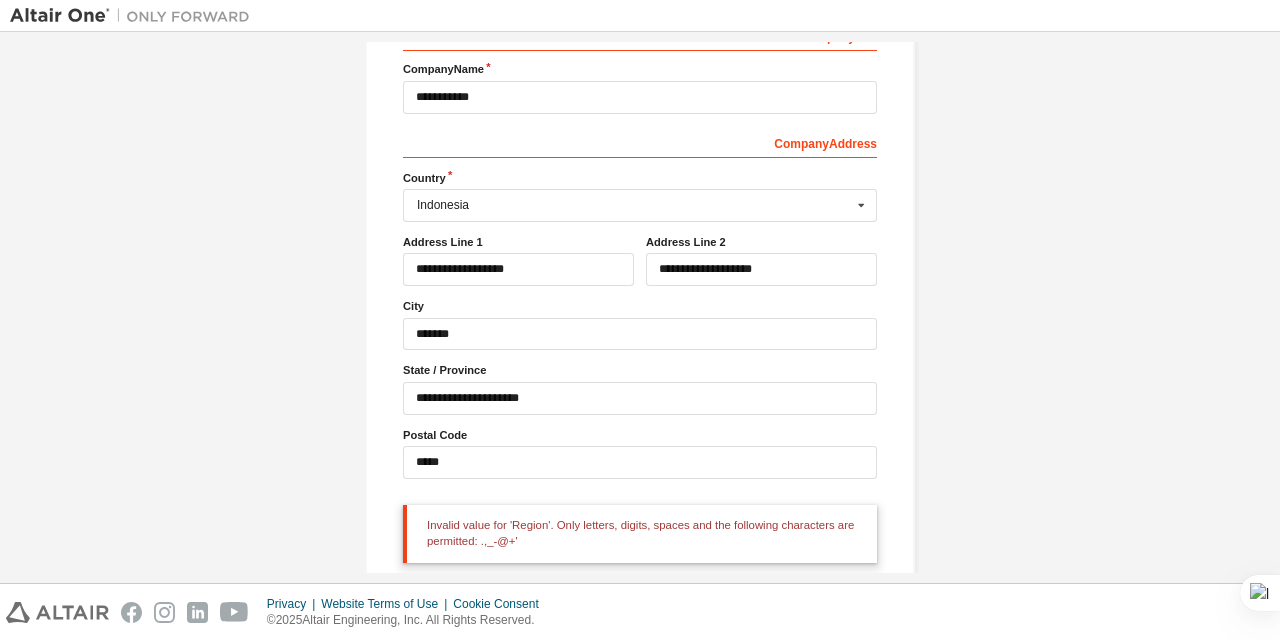click on "**********" at bounding box center (640, 249) 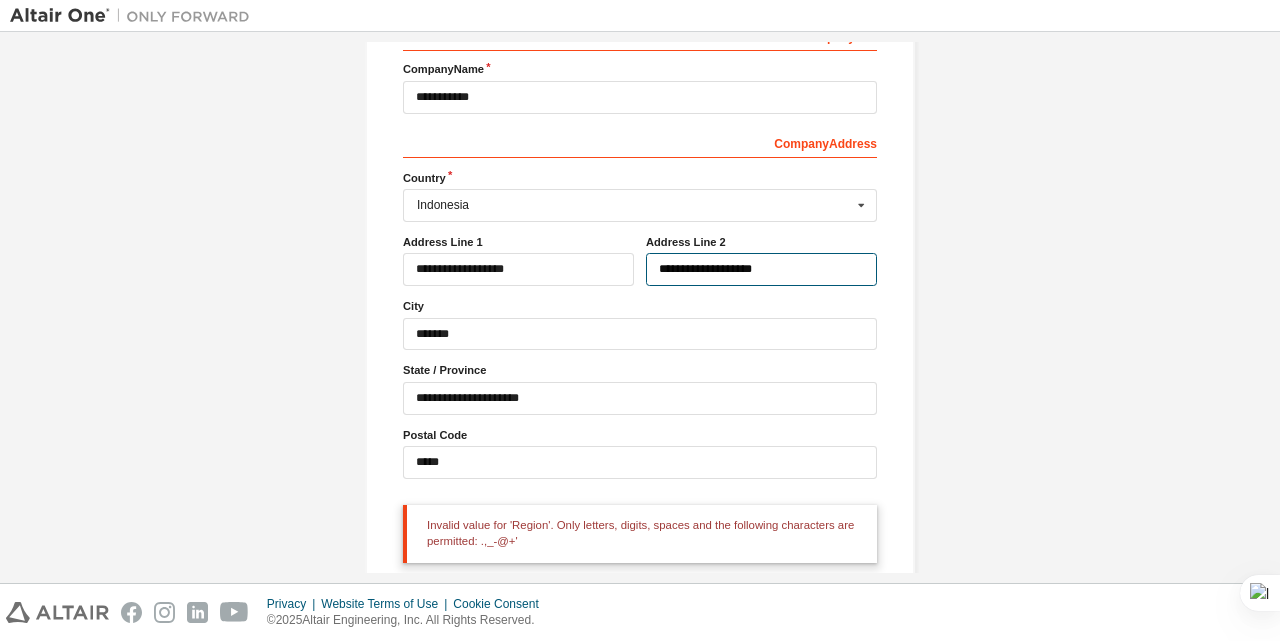 click on "**********" at bounding box center [761, 269] 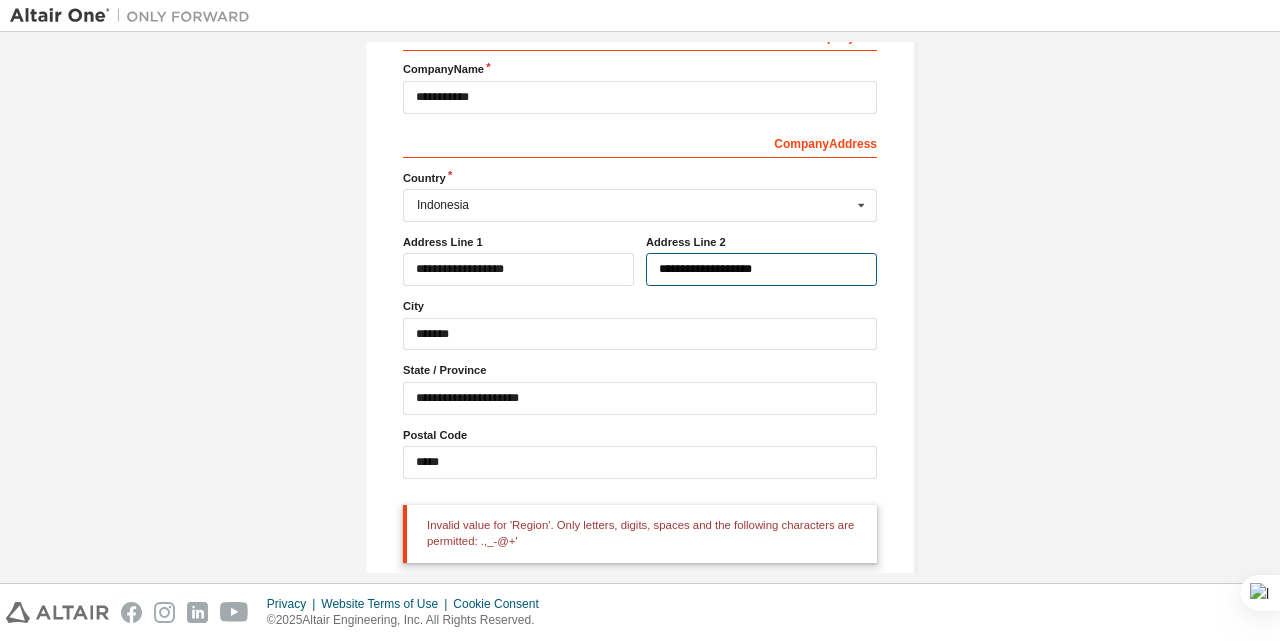click on "**********" at bounding box center (761, 269) 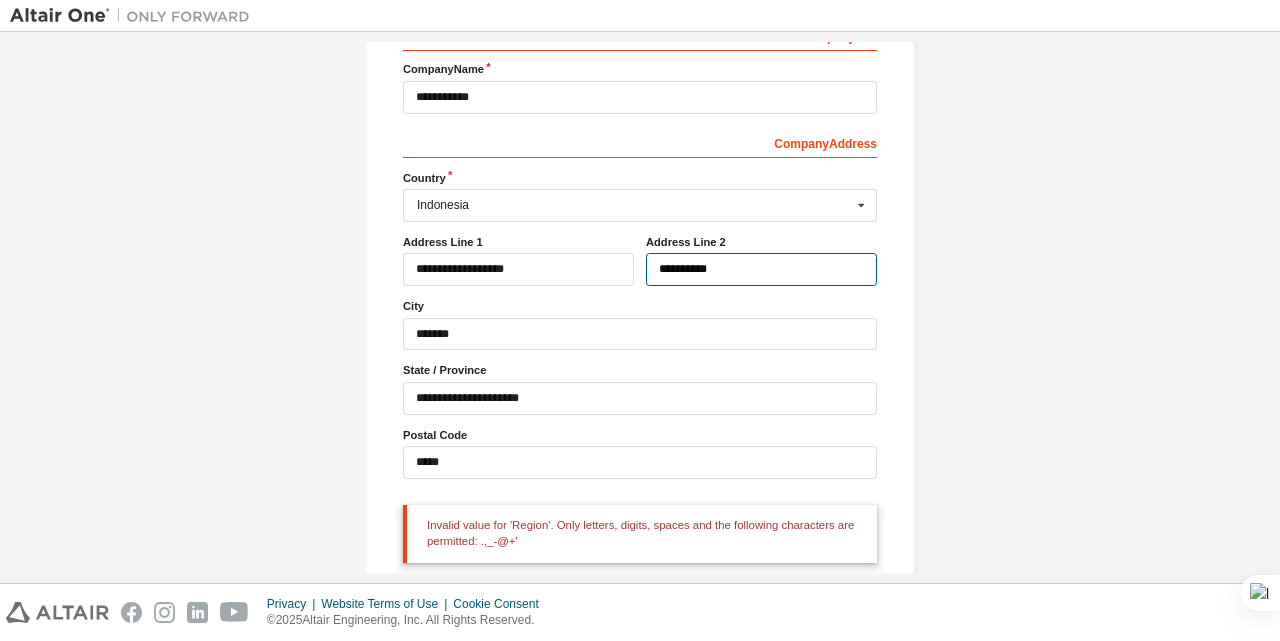 type on "**********" 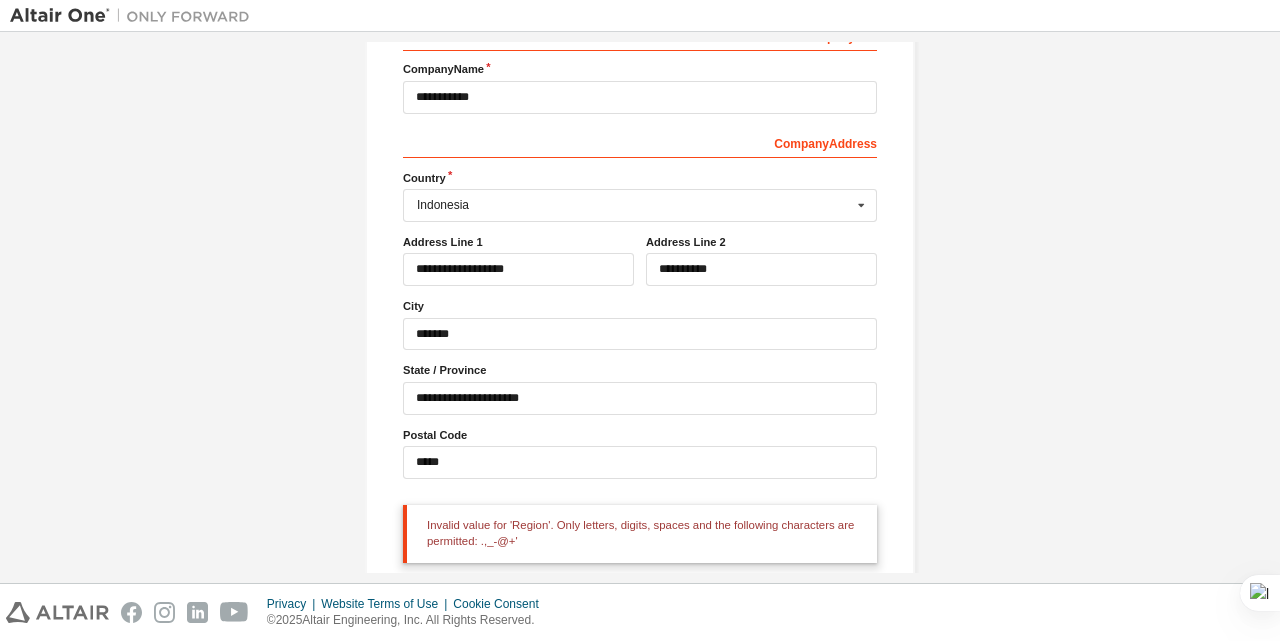 click on "City" at bounding box center [640, 306] 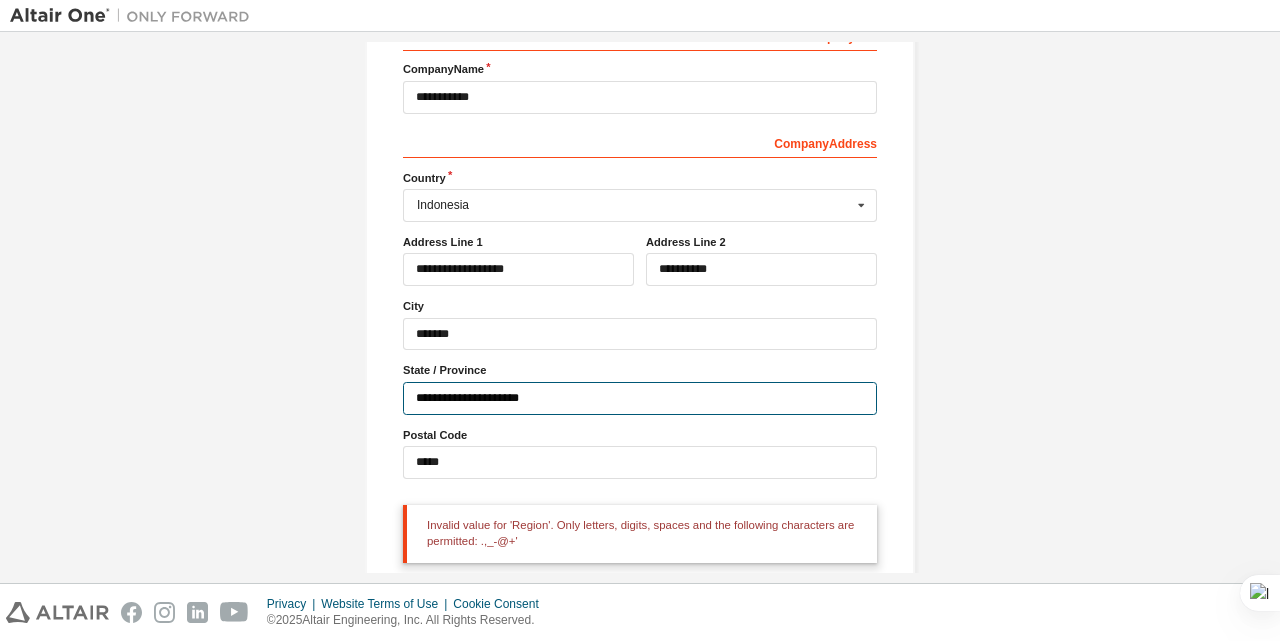 click on "**********" at bounding box center [640, 398] 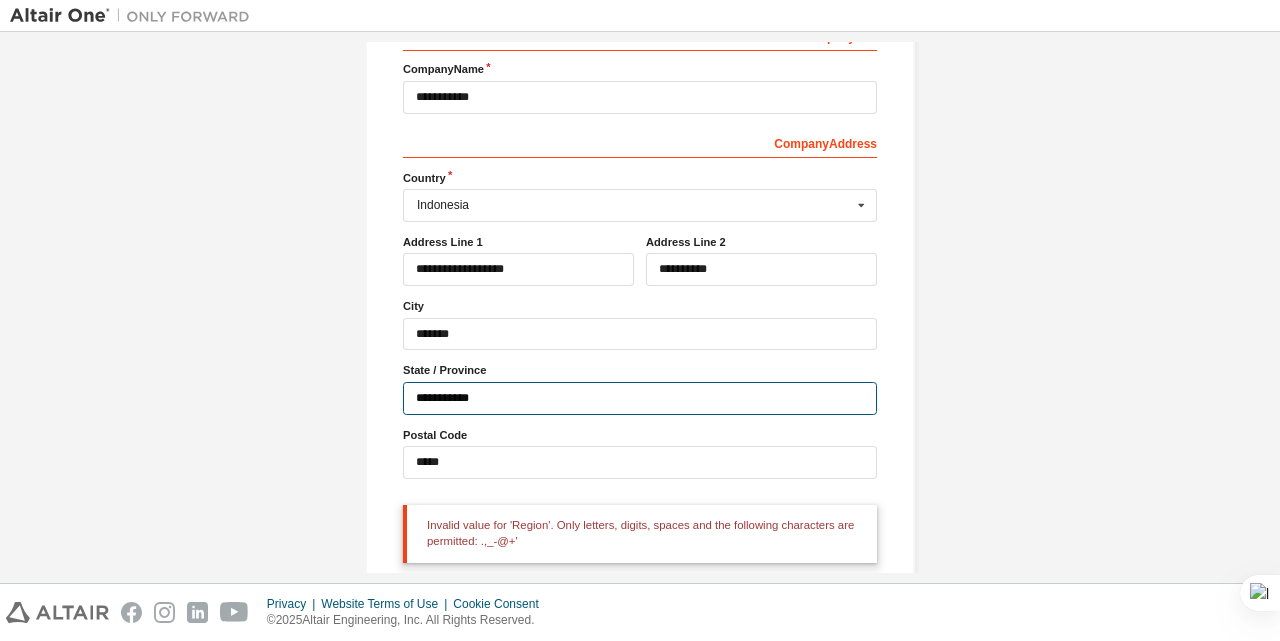 type on "**********" 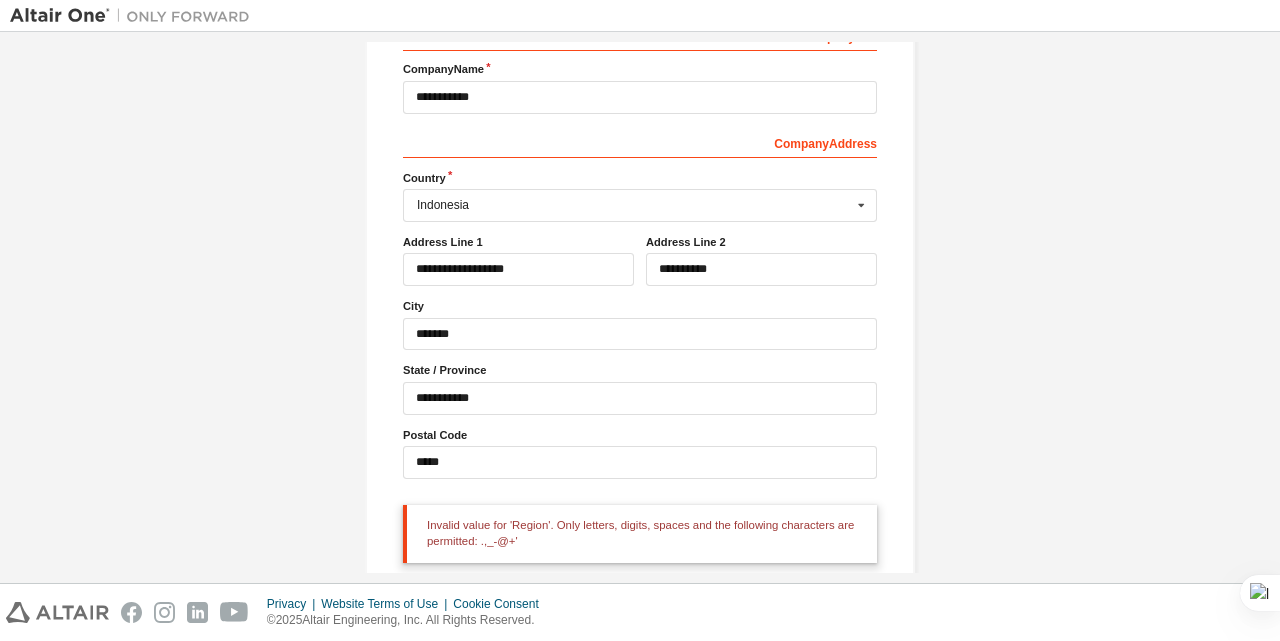 click on "**********" at bounding box center [640, 206] 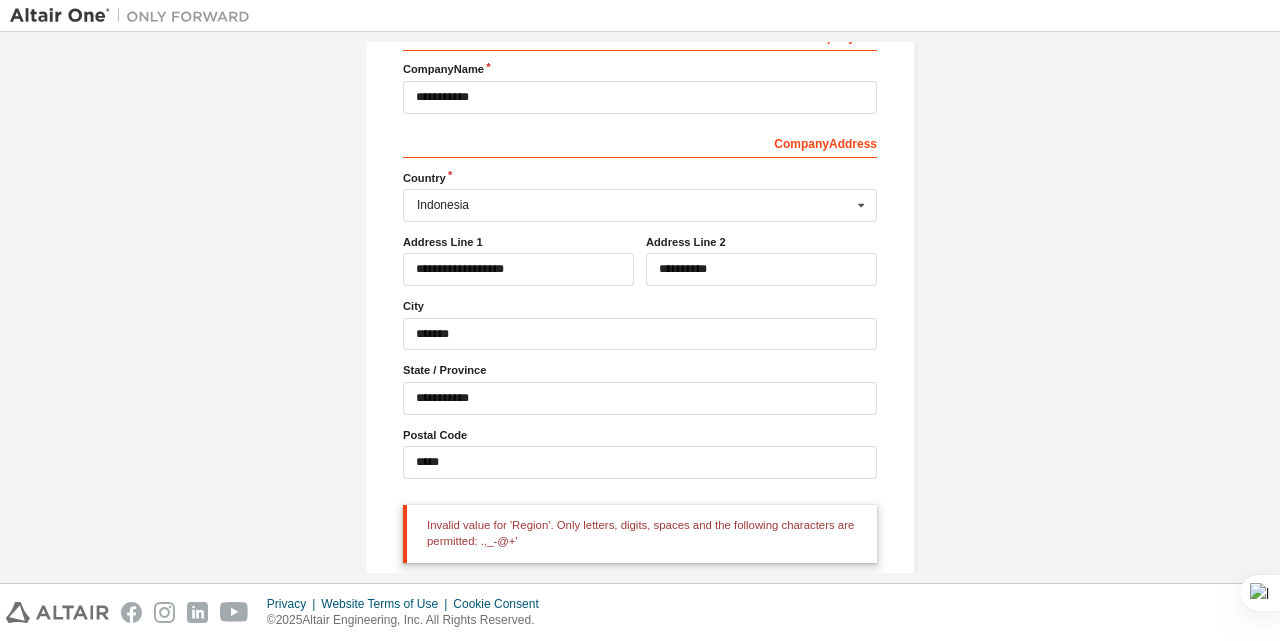 scroll, scrollTop: 343, scrollLeft: 0, axis: vertical 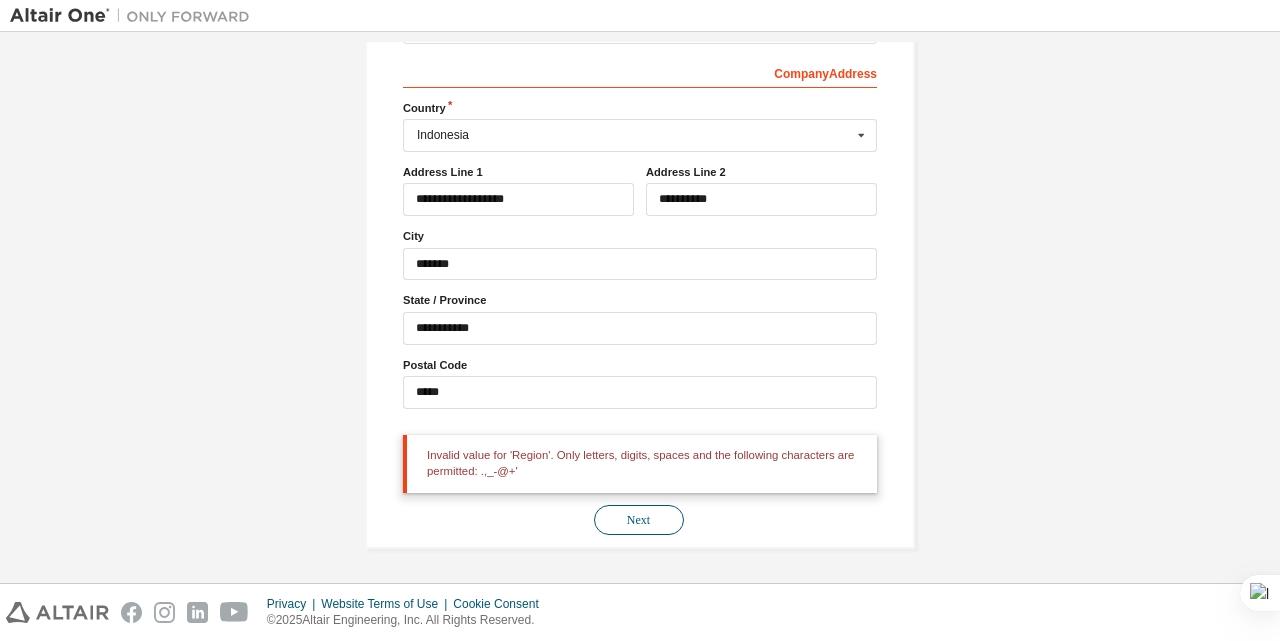 click on "Next" at bounding box center [639, 520] 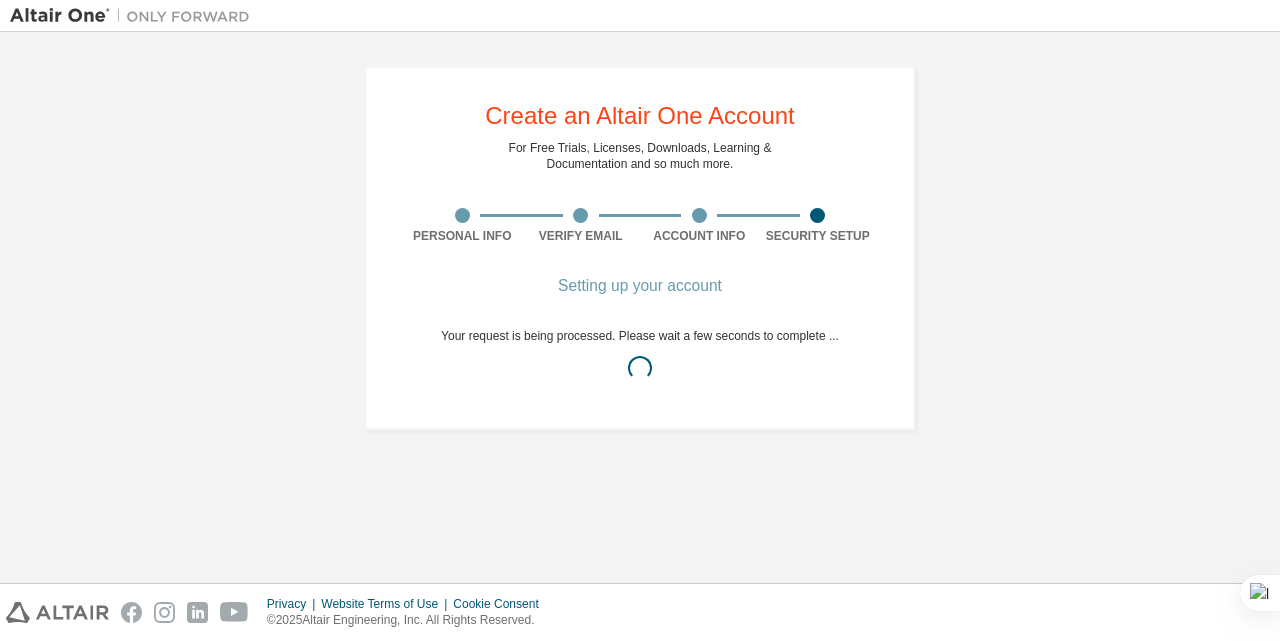 scroll, scrollTop: 0, scrollLeft: 0, axis: both 